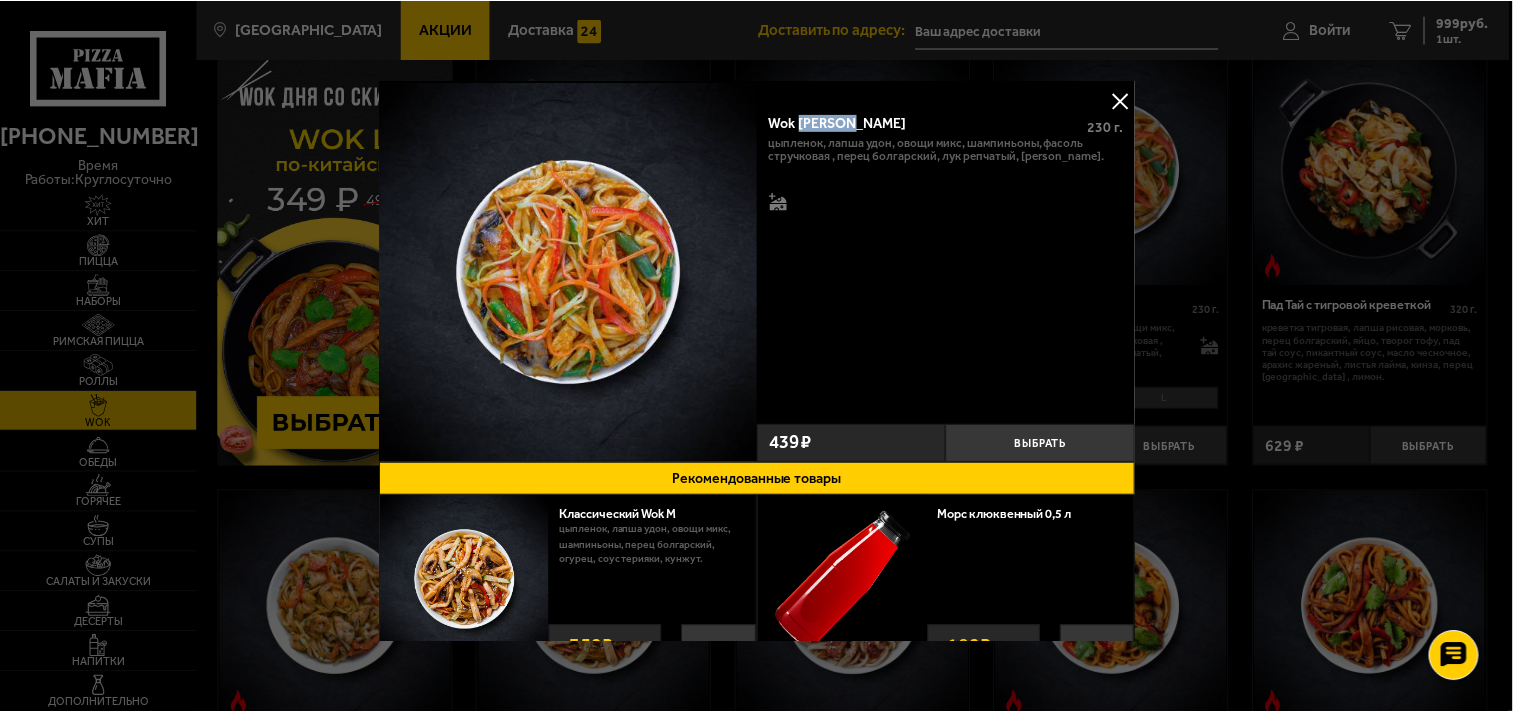 scroll, scrollTop: 111, scrollLeft: 0, axis: vertical 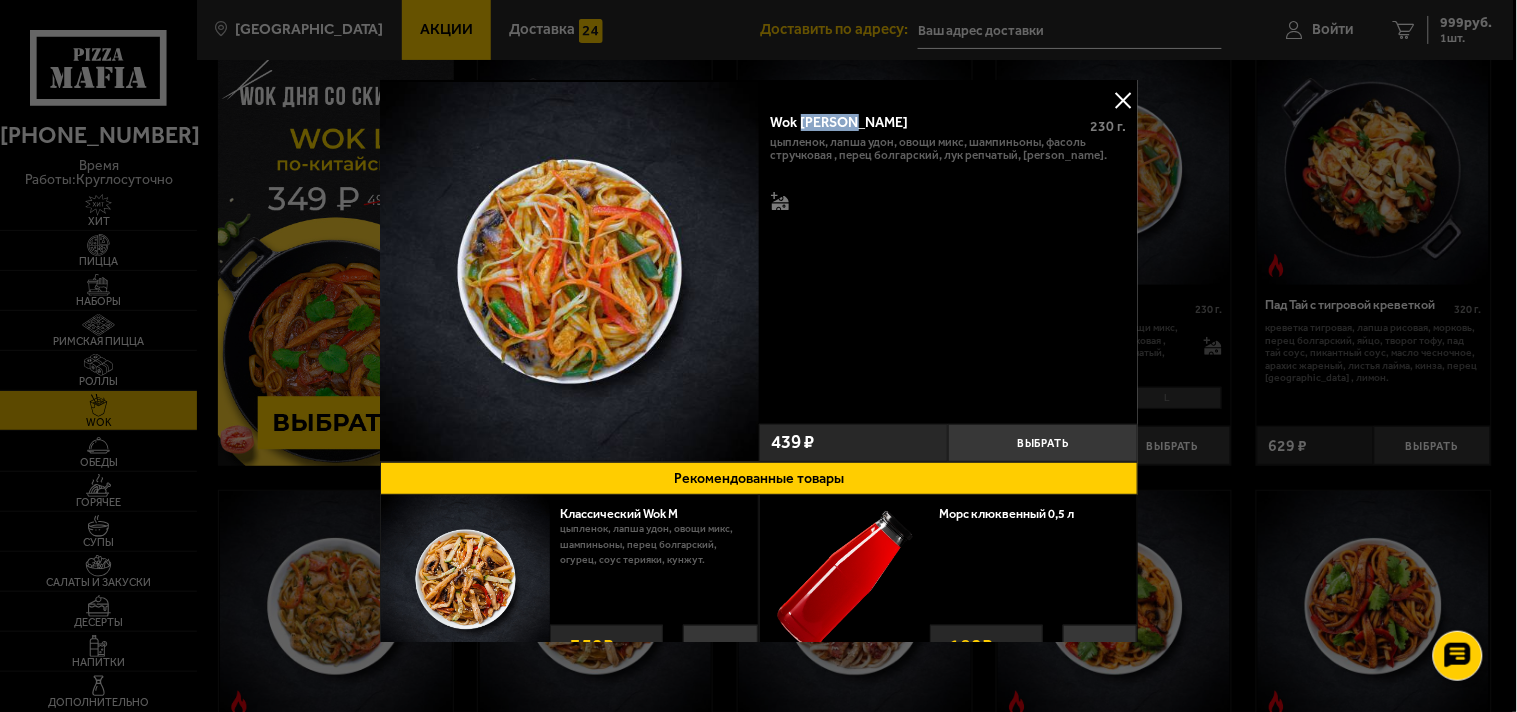 click at bounding box center (1123, 100) 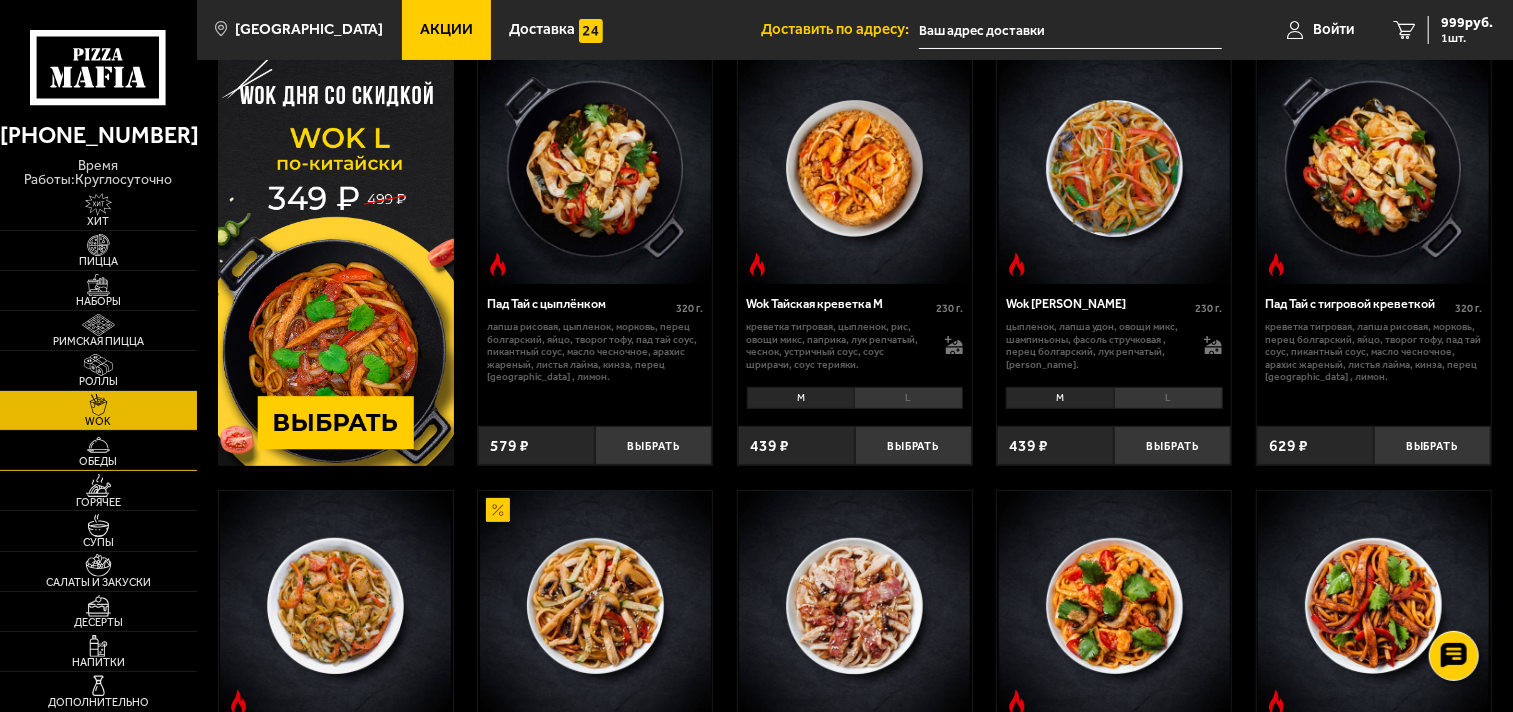 click at bounding box center [98, 445] 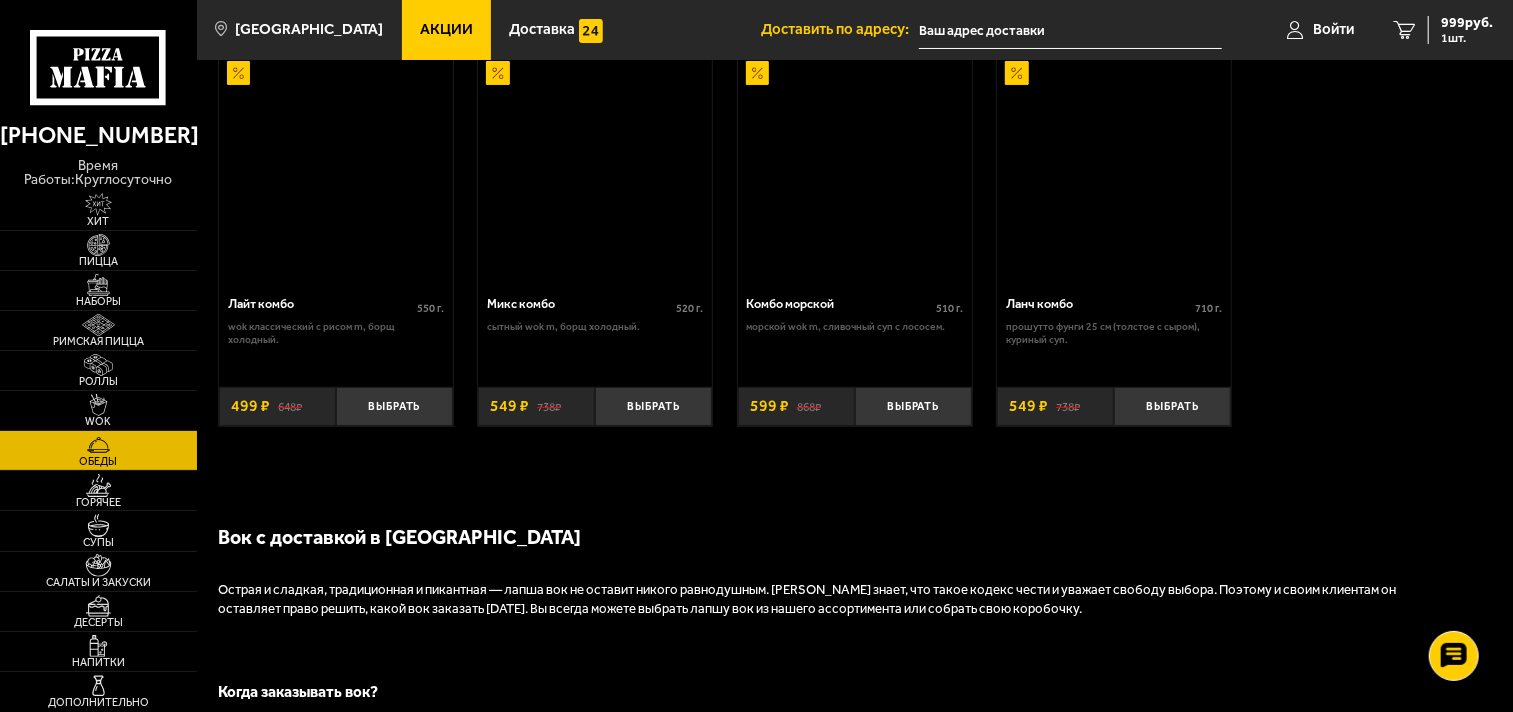 scroll, scrollTop: 0, scrollLeft: 0, axis: both 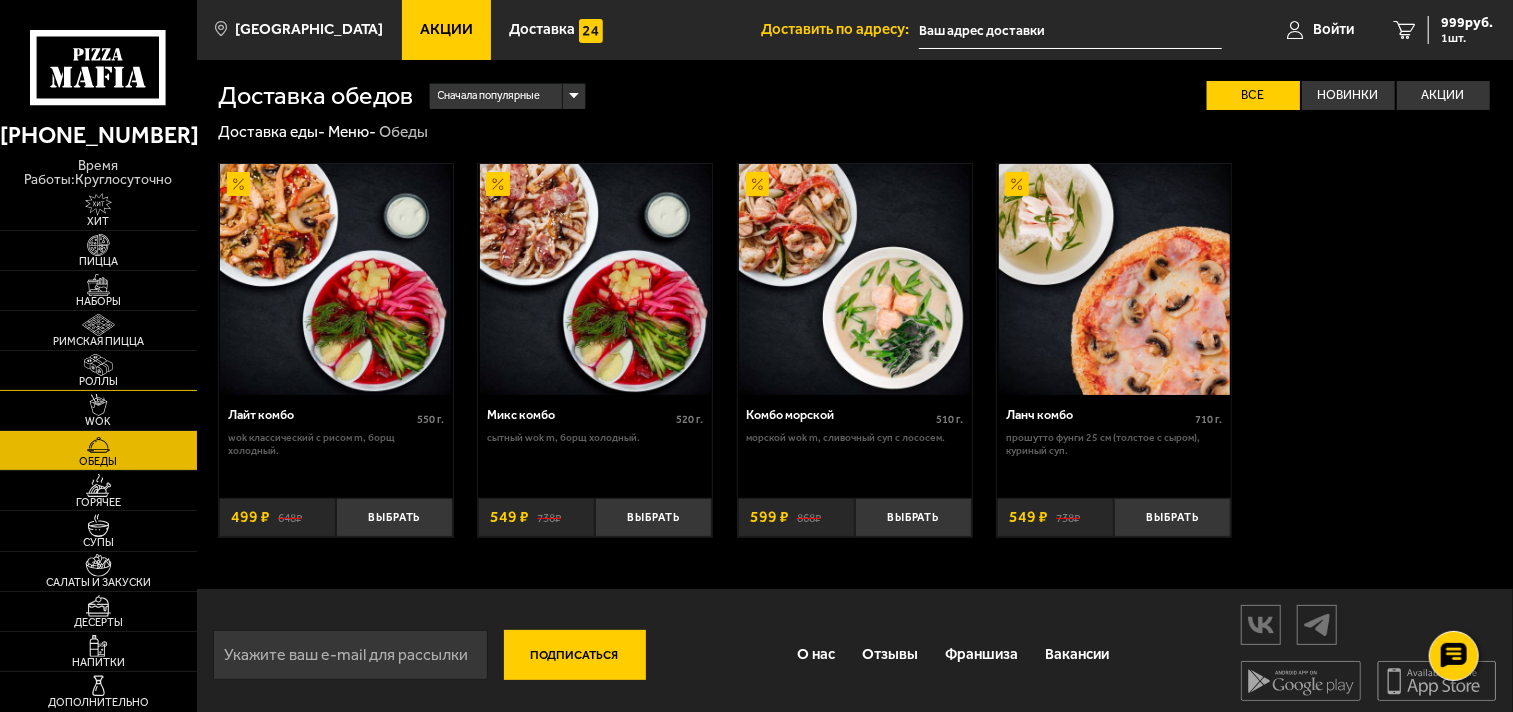 click at bounding box center (98, 365) 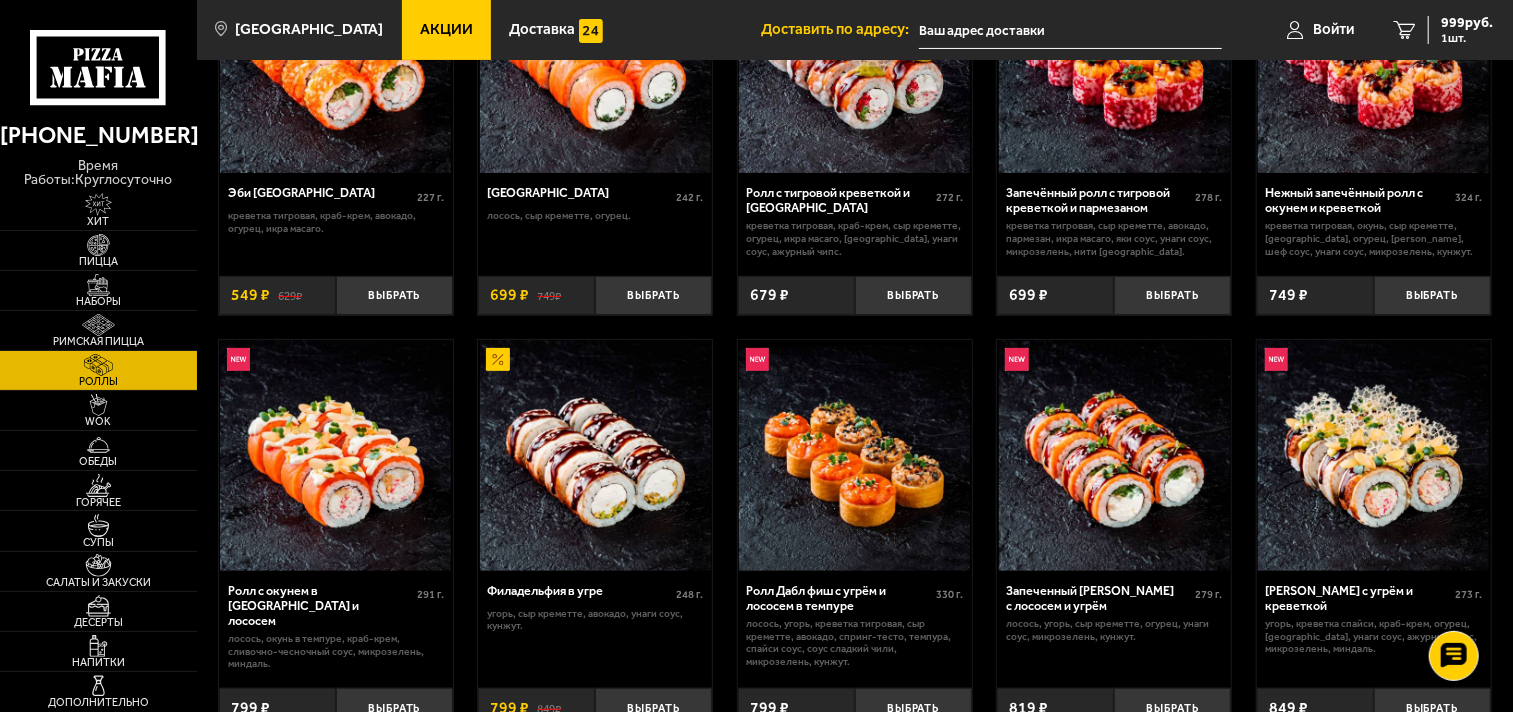 scroll, scrollTop: 0, scrollLeft: 0, axis: both 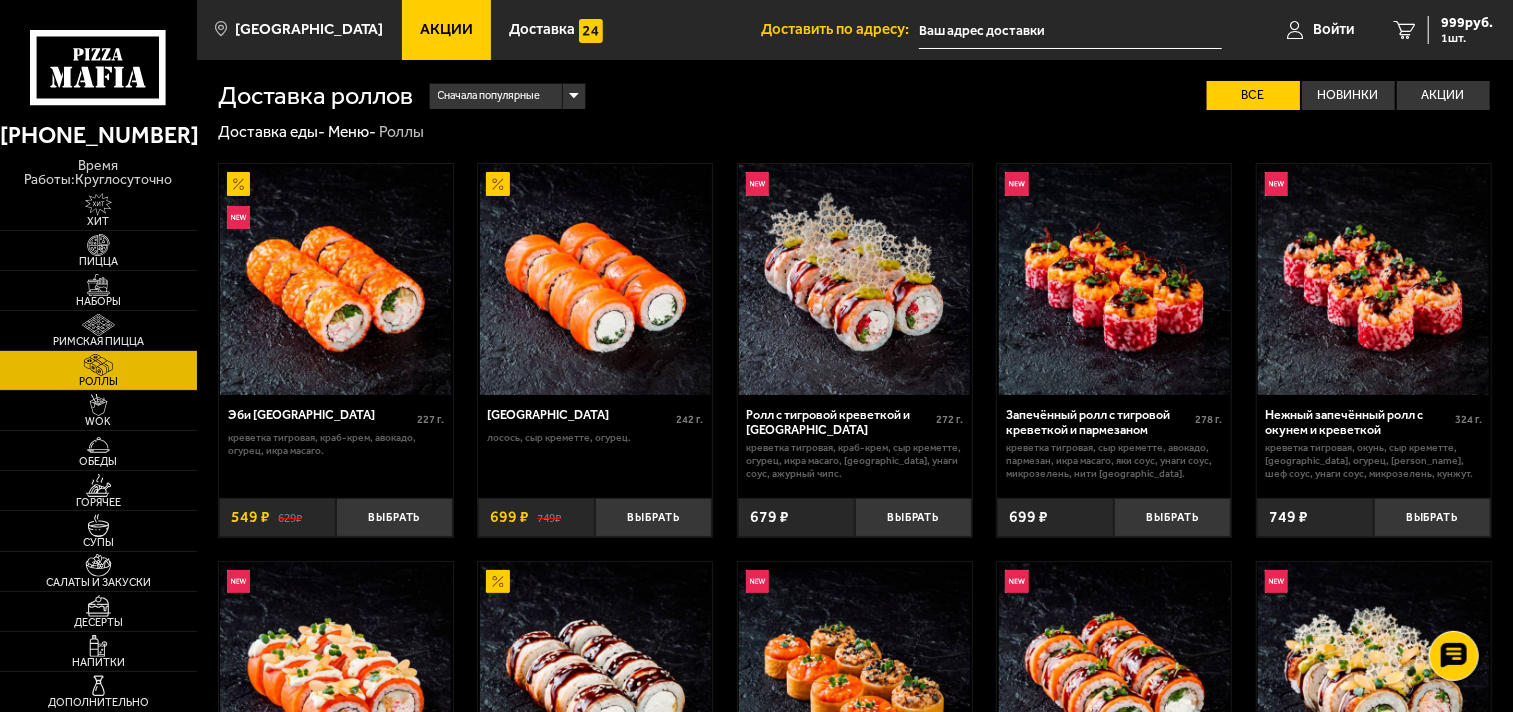 click on "Эби Калифорния 227   г . креветка тигровая, краб-крем, [GEOGRAPHIC_DATA], огурец, икра масаго. Выбрать 629  ₽ 549   ₽ [GEOGRAPHIC_DATA] 242   г . лосось, [GEOGRAPHIC_DATA] креметте, огурец. Выбрать 749  ₽ 699   ₽ Ролл с тигровой креветкой и Гуакамоле 272   г . креветка тигровая, краб-крем, Сыр креметте, огурец, икра масаго, гуакамоле, унаги соус, ажурный чипс. Выбрать 679   ₽ Запечённый ролл с тигровой креветкой и пармезаном 278   г . креветка тигровая, Сыр креметте, авокадо, пармезан, икра масаго, яки соус, унаги соус, микрозелень, нити чили. Выбрать 699   ₽ Нежный запечённый ролл с окунем и креветкой 324   г . Выбрать" at bounding box center [855, 960] 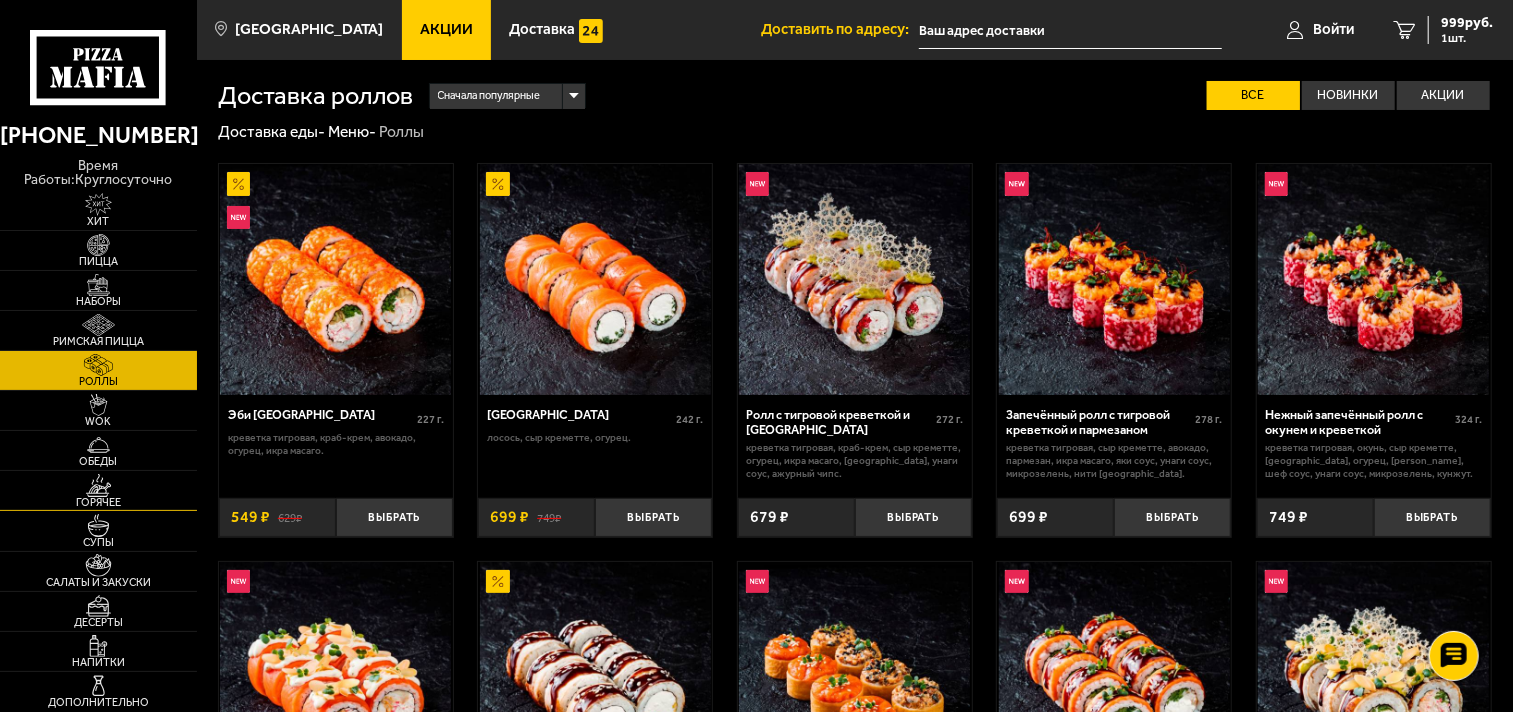 click at bounding box center [98, 485] 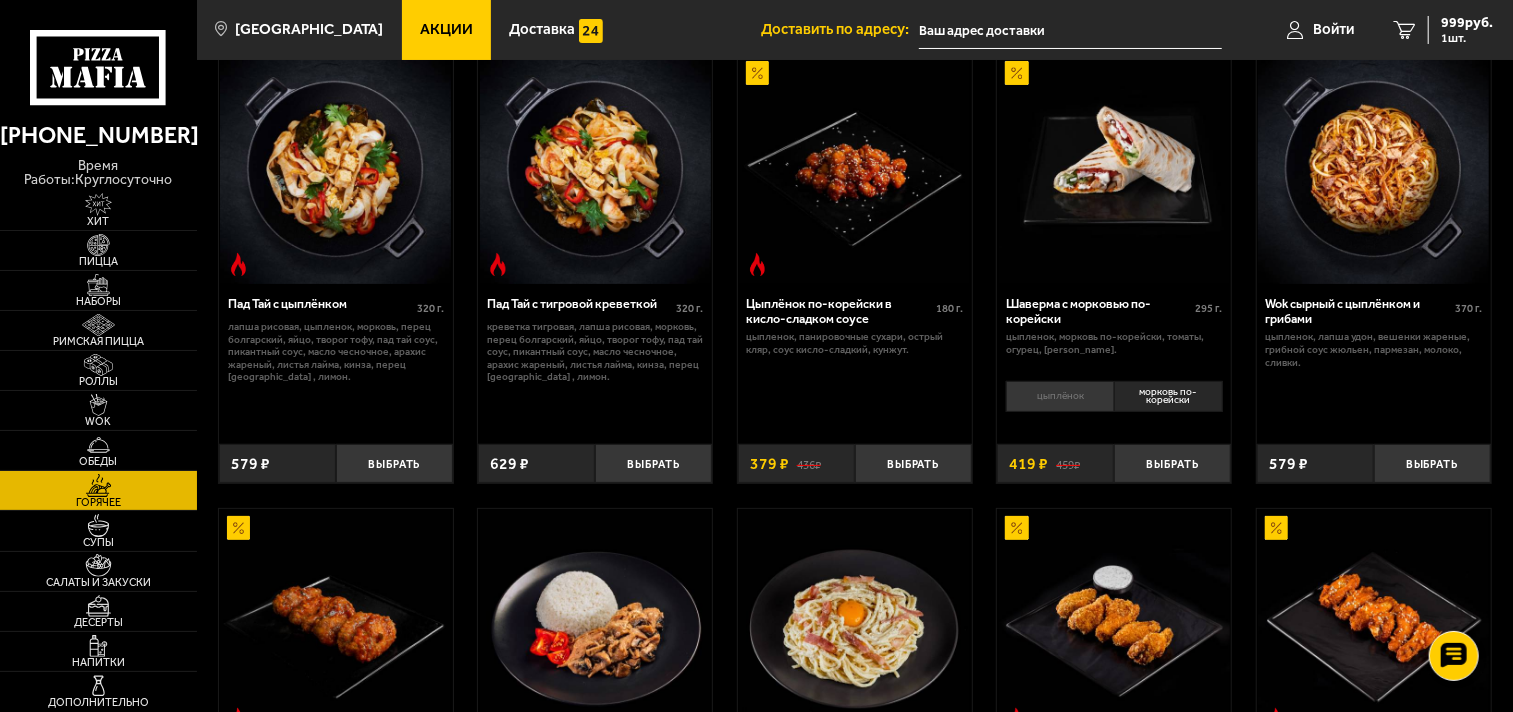 scroll, scrollTop: 0, scrollLeft: 0, axis: both 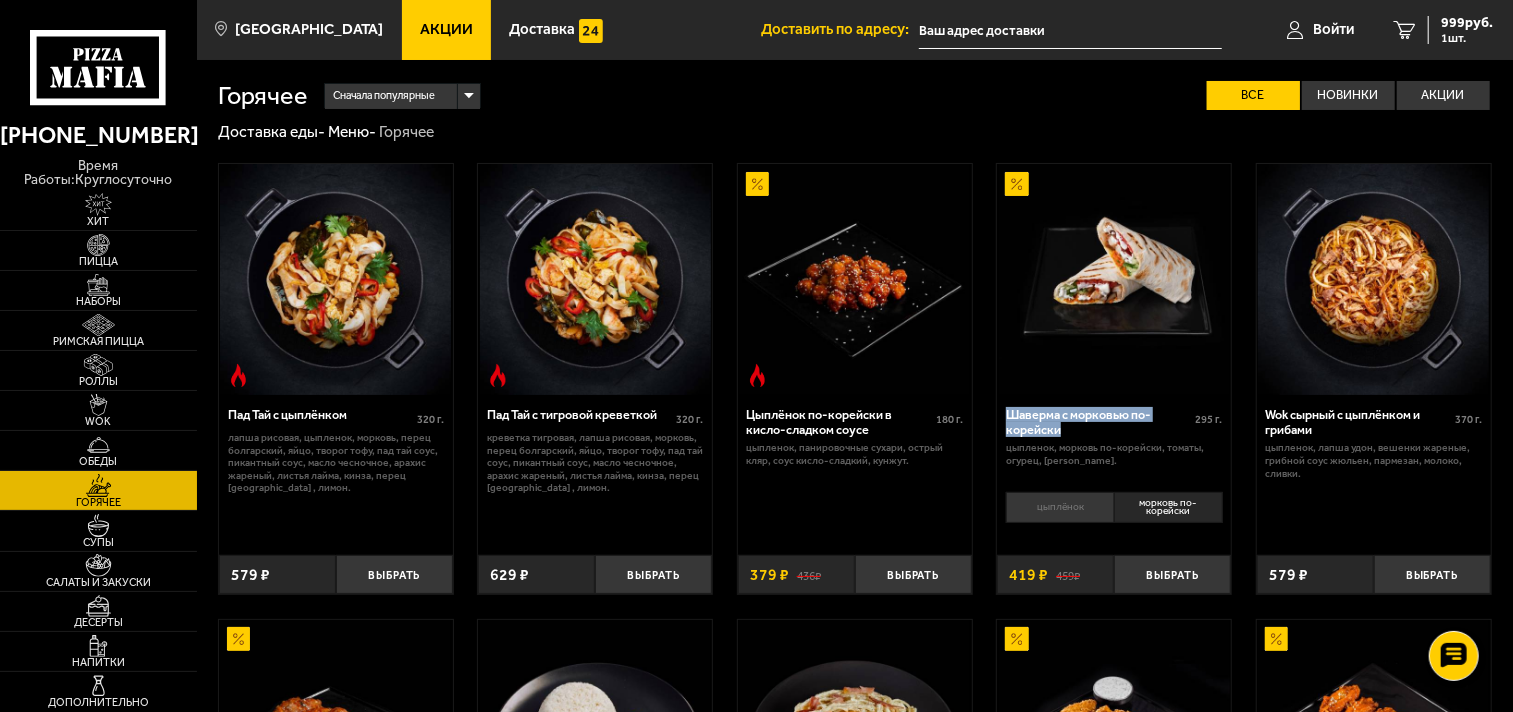 drag, startPoint x: 1075, startPoint y: 431, endPoint x: 1008, endPoint y: 418, distance: 68.24954 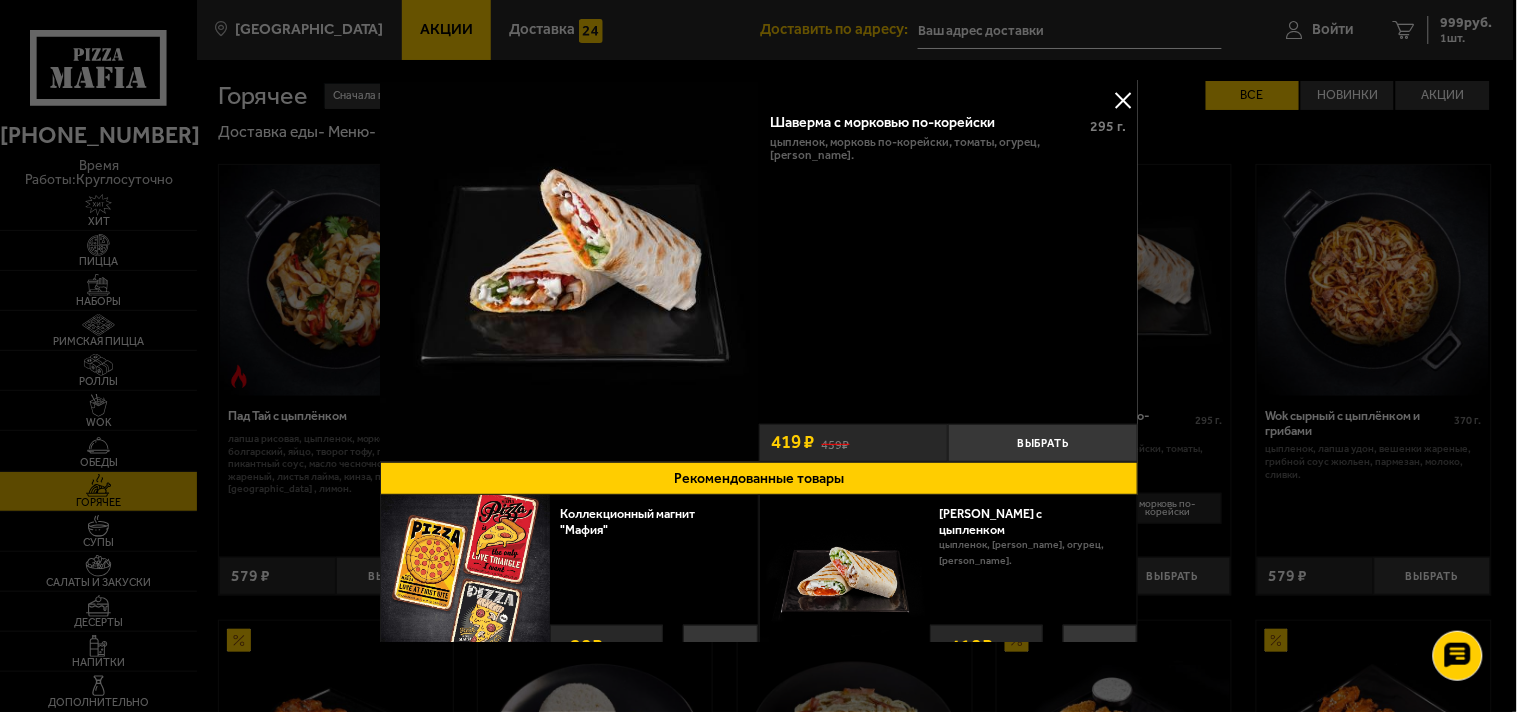 drag, startPoint x: 1008, startPoint y: 418, endPoint x: 814, endPoint y: 118, distance: 357.2618 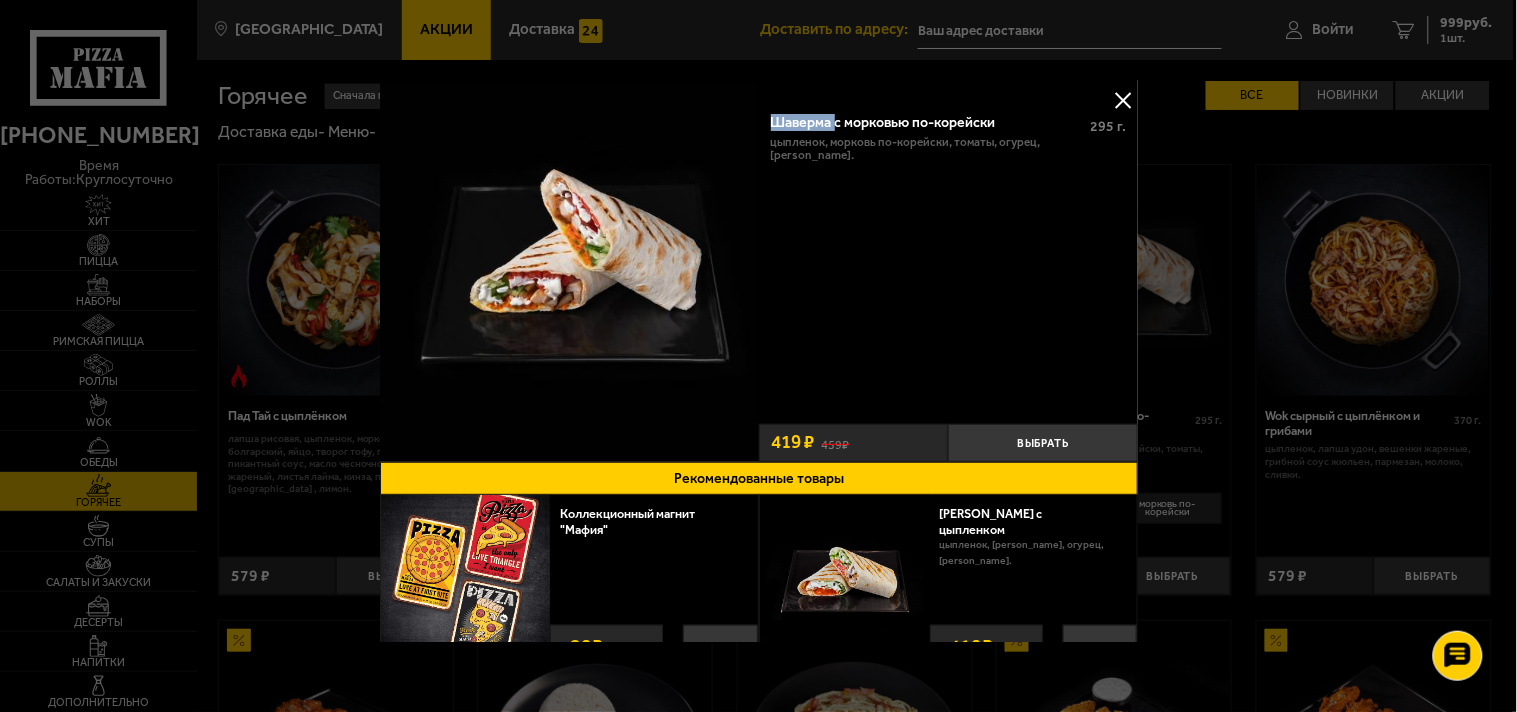 click on "Шаверма с морковью по-корейски" at bounding box center (925, 122) 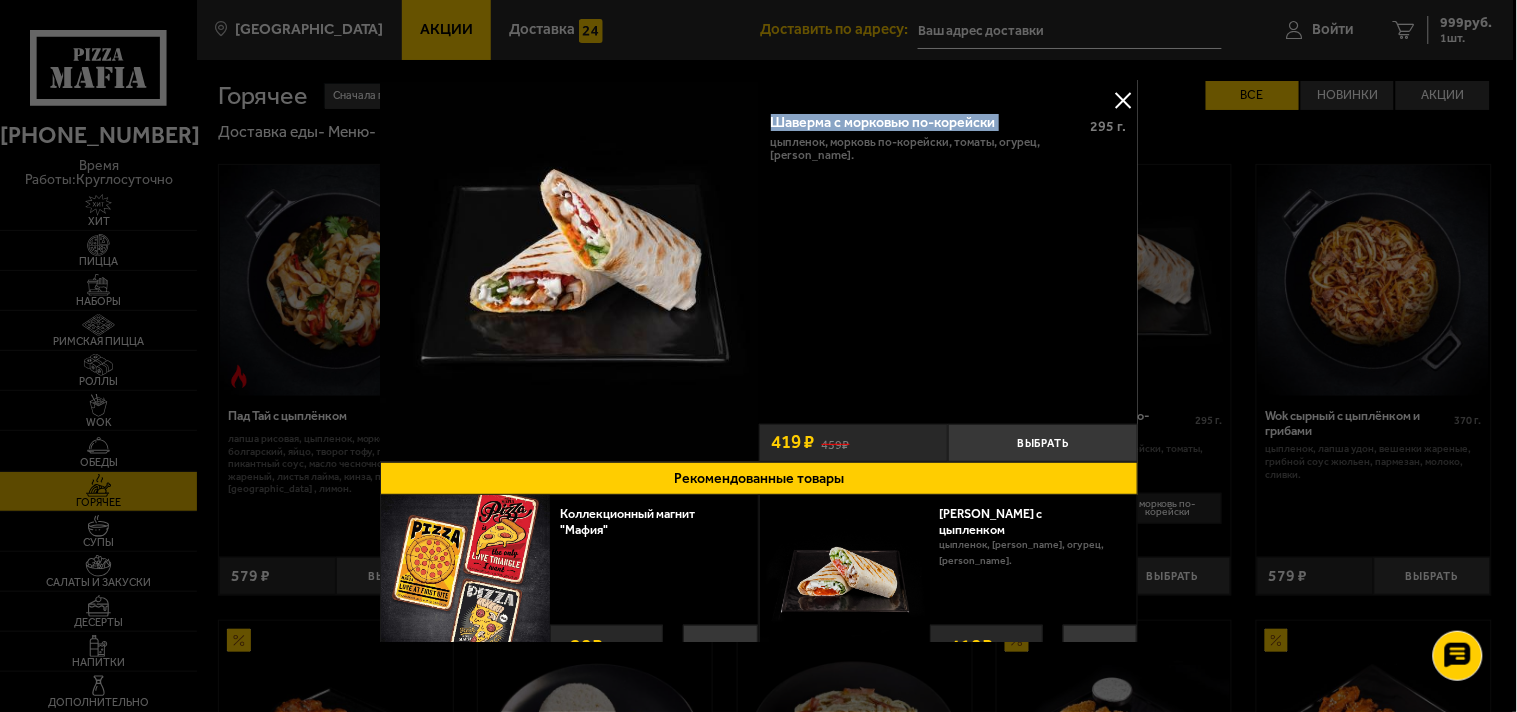 click on "Шаверма с морковью по-корейски" at bounding box center [925, 122] 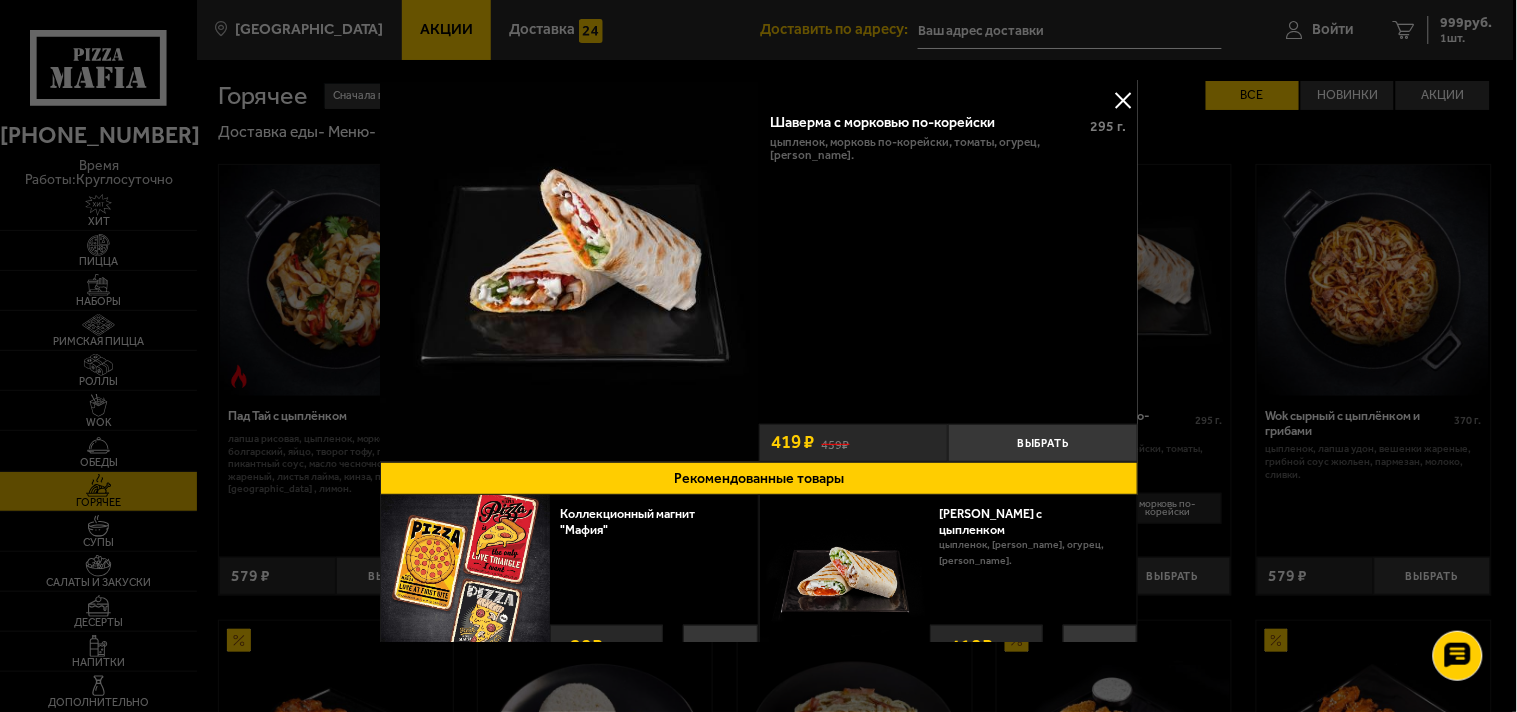 click at bounding box center [758, 356] 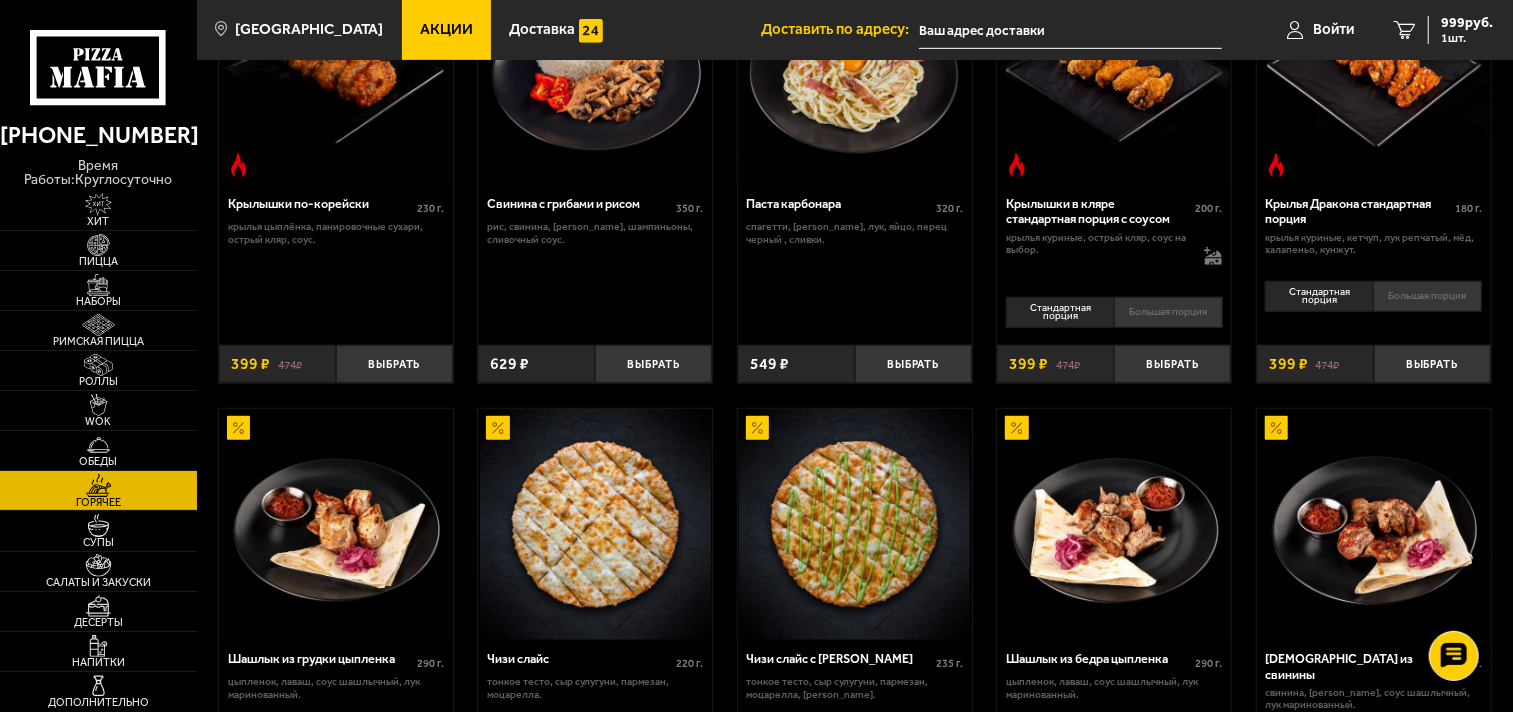 scroll, scrollTop: 777, scrollLeft: 0, axis: vertical 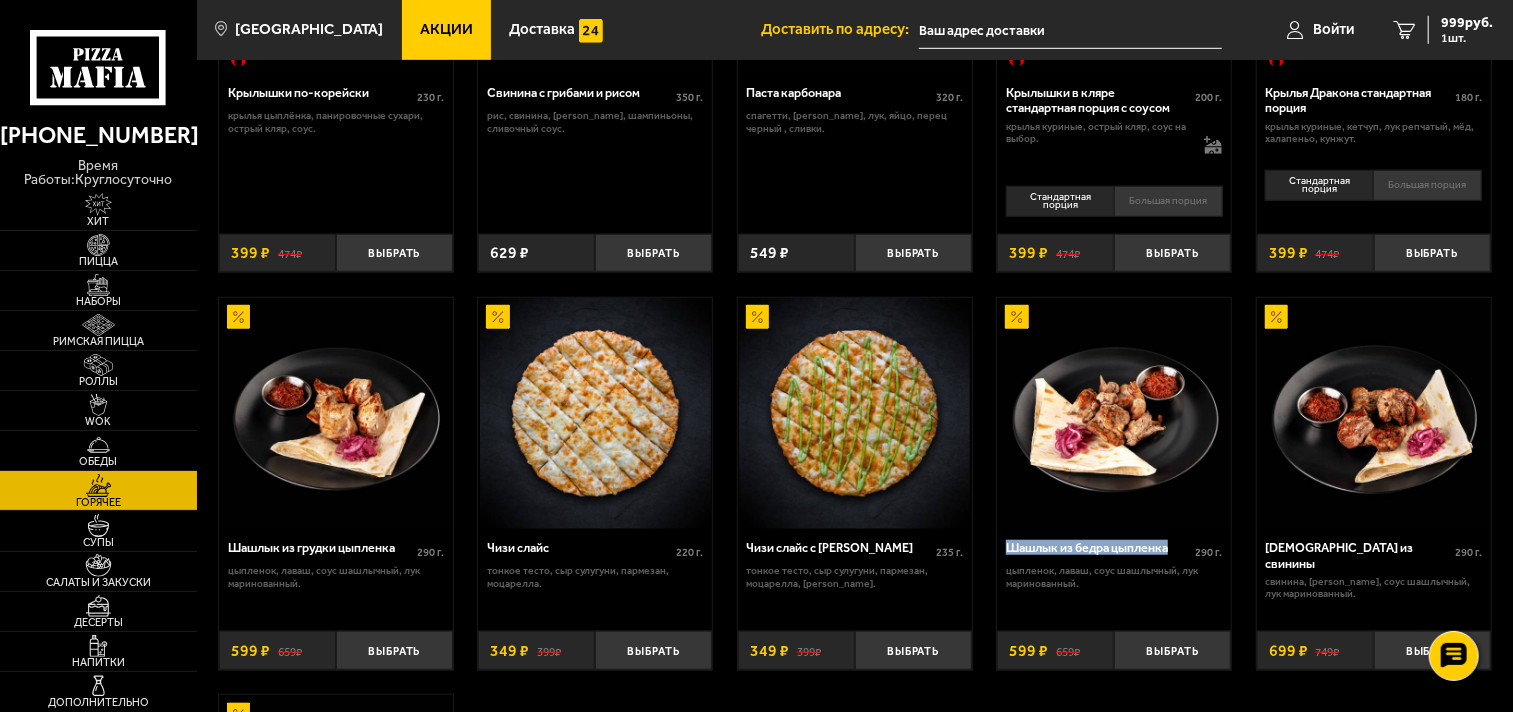 drag, startPoint x: 1177, startPoint y: 545, endPoint x: 1006, endPoint y: 545, distance: 171 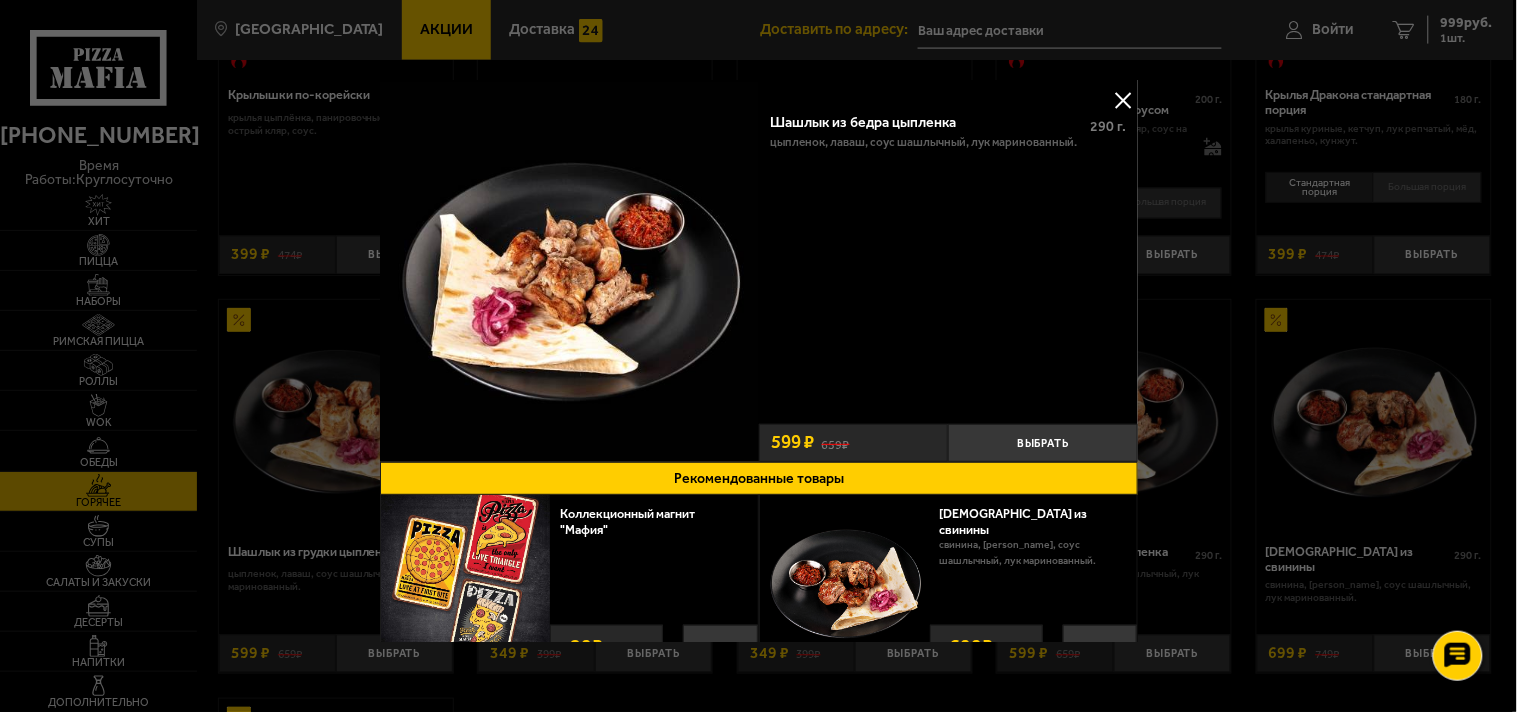 drag, startPoint x: 1044, startPoint y: 544, endPoint x: 840, endPoint y: 121, distance: 469.6222 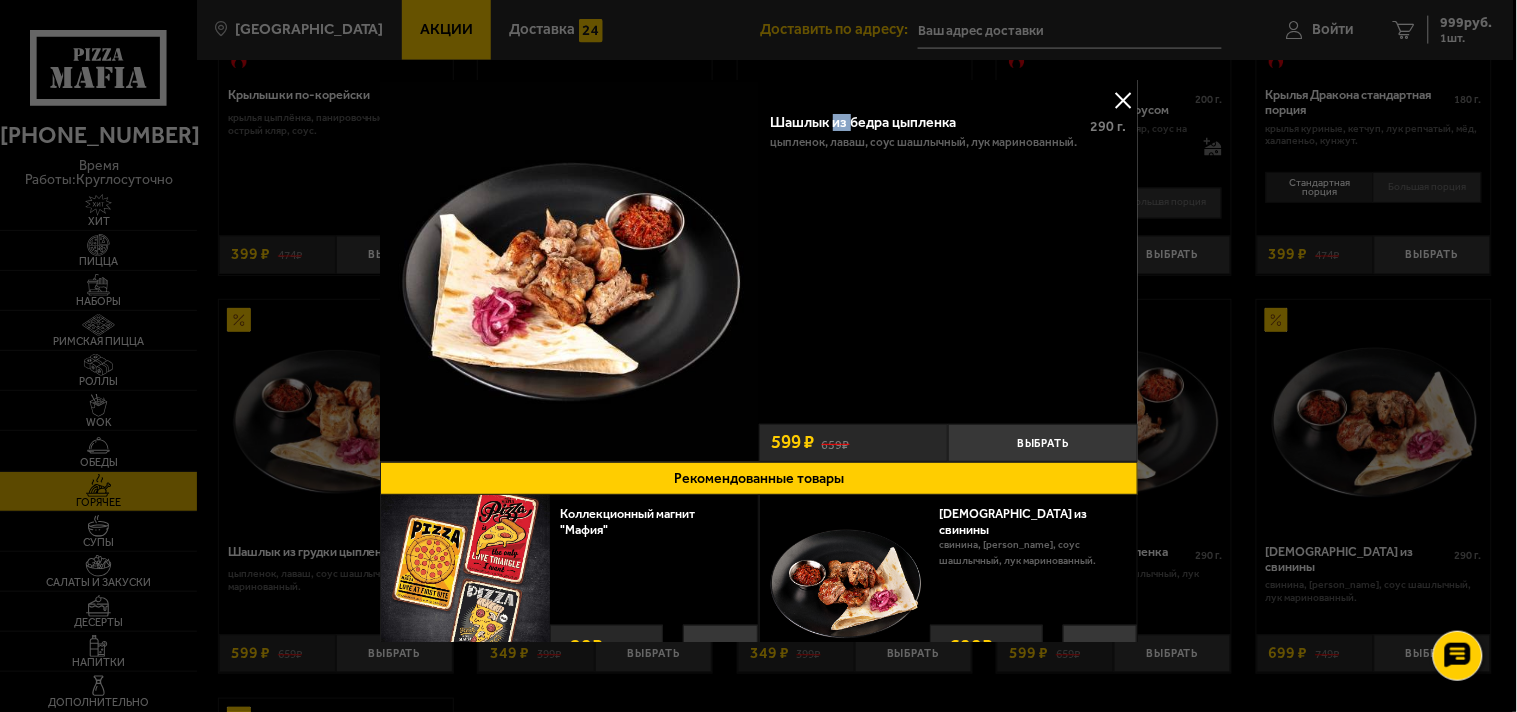 click on "Шашлык из бедра цыпленка" at bounding box center [925, 122] 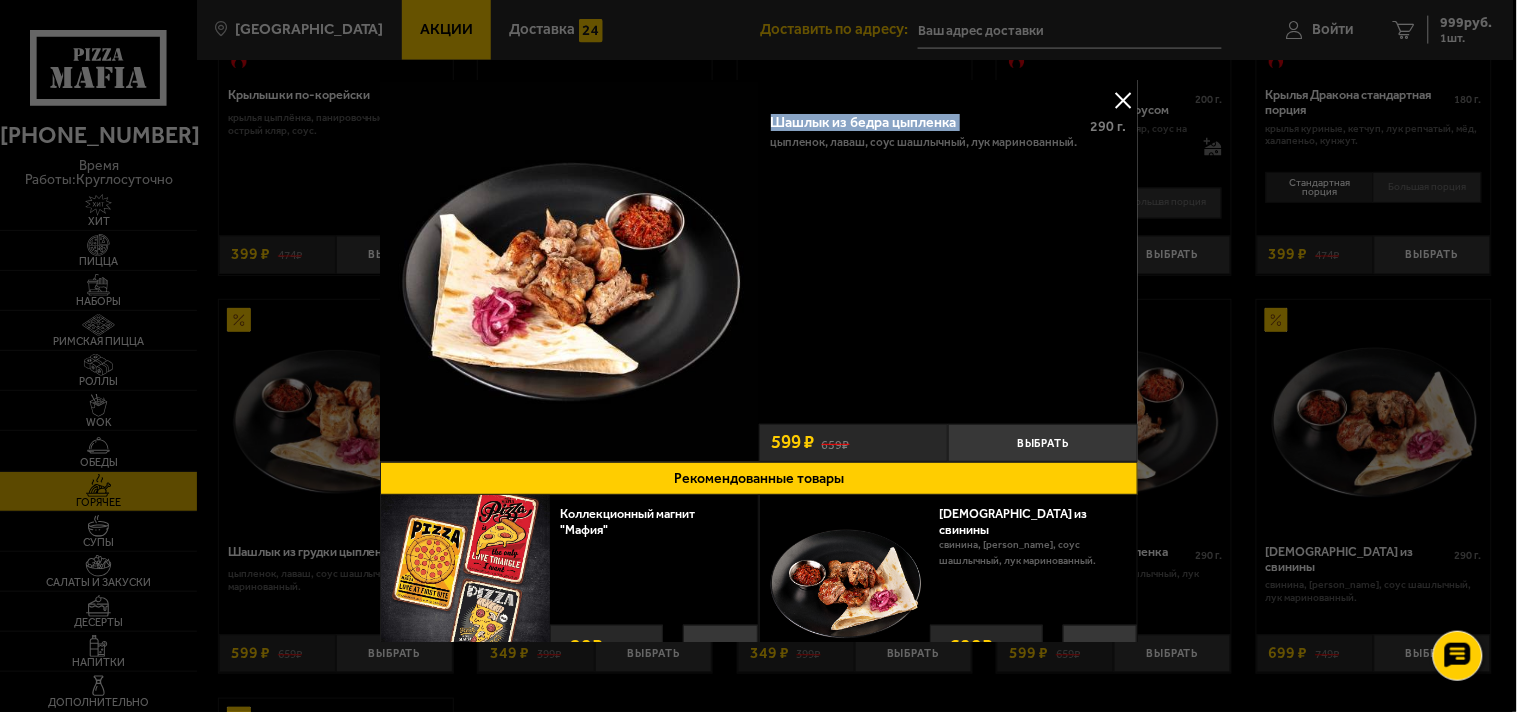 click on "Шашлык из бедра цыпленка" at bounding box center [925, 122] 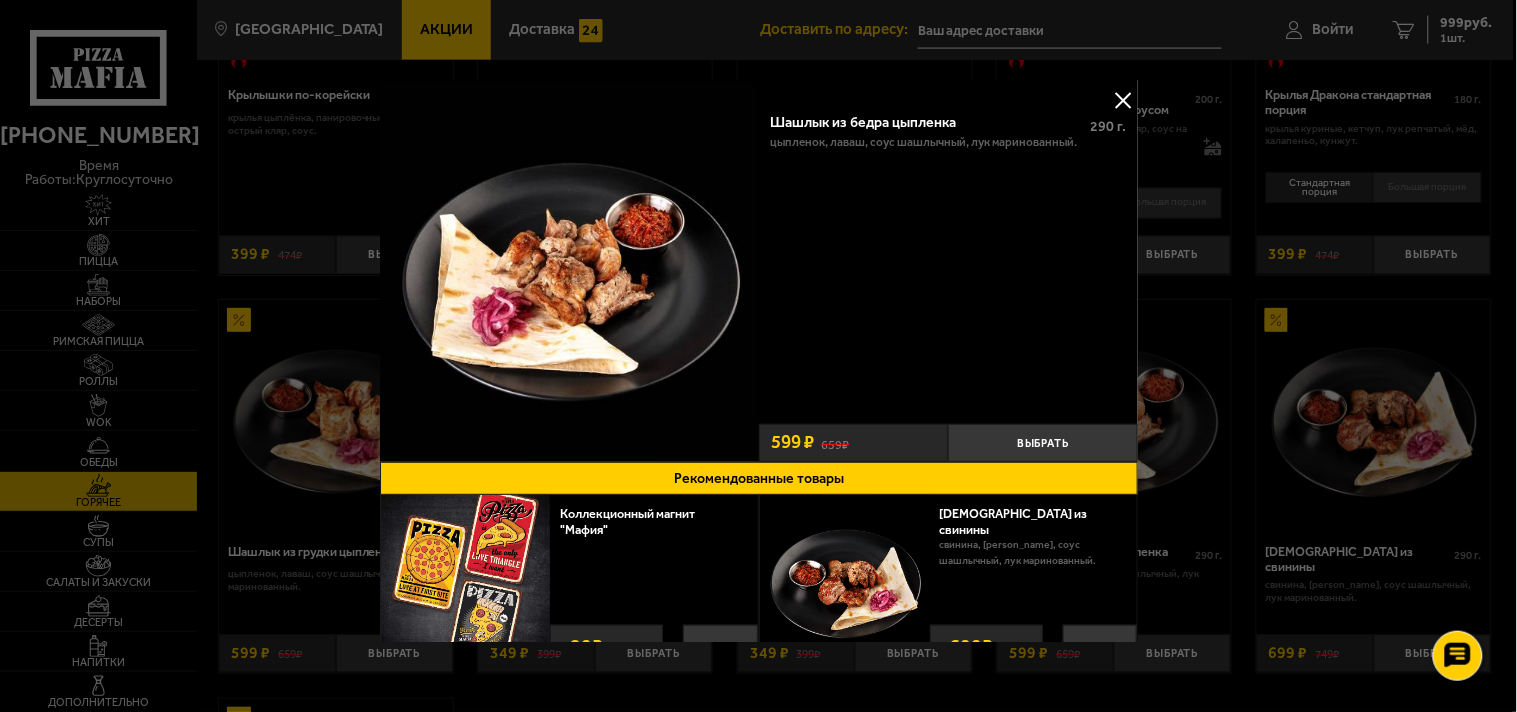 click at bounding box center [758, 356] 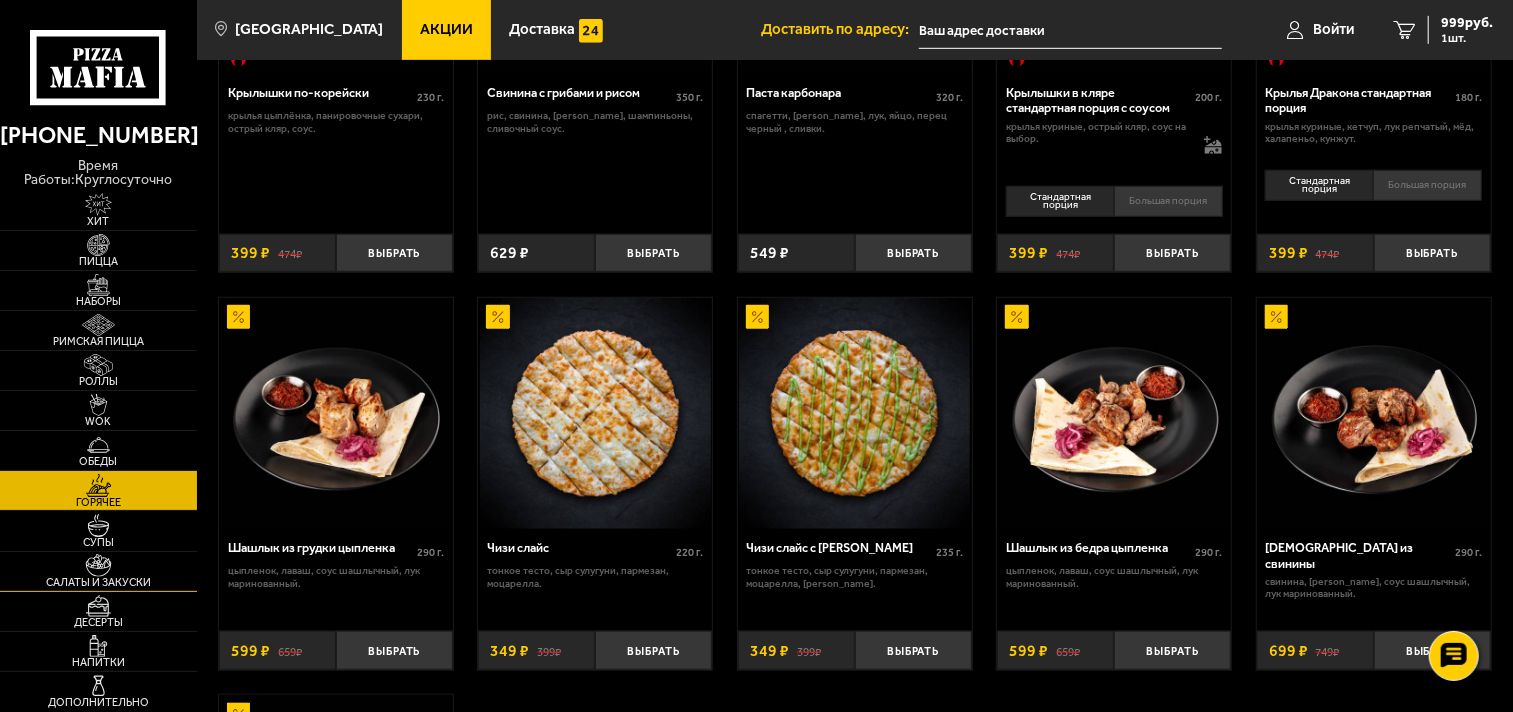 click on "Салаты и закуски" at bounding box center [98, 582] 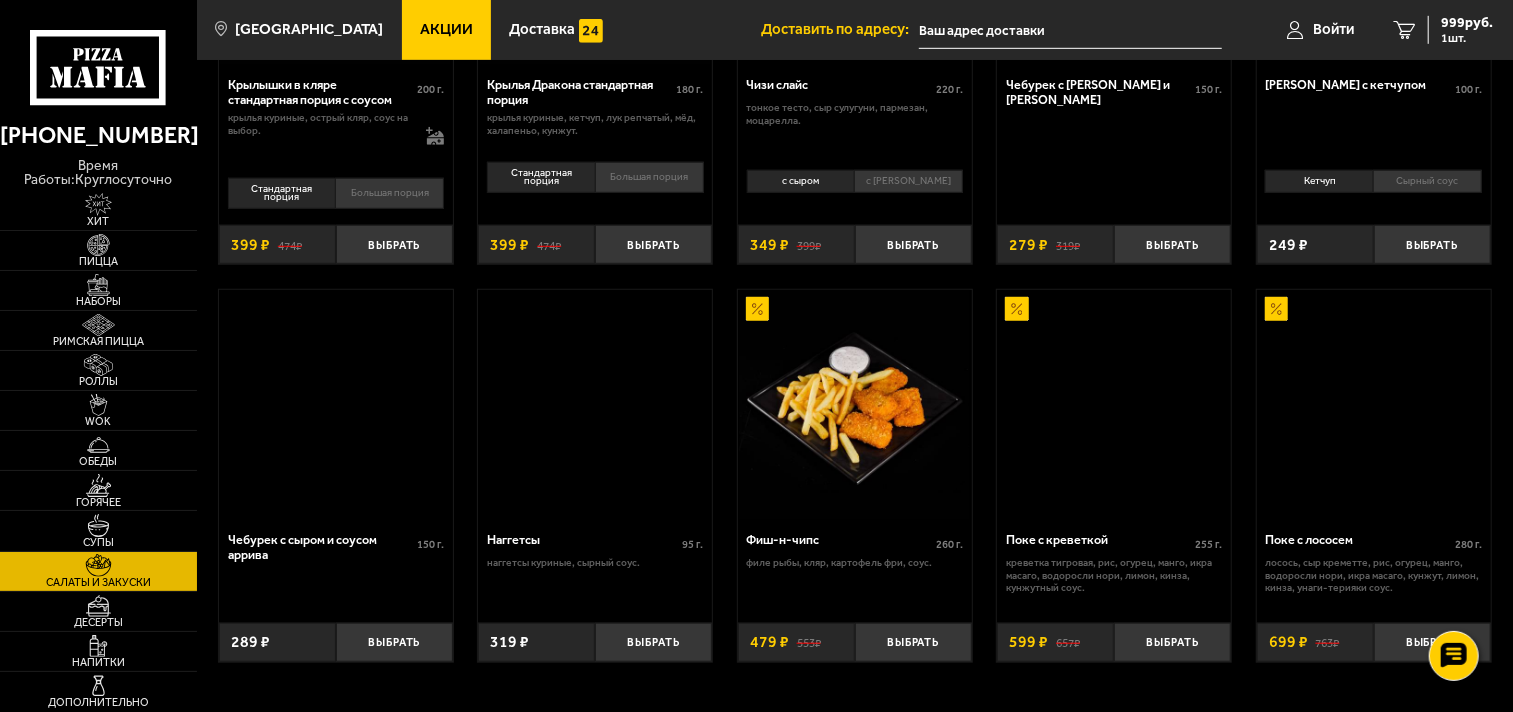 scroll, scrollTop: 0, scrollLeft: 0, axis: both 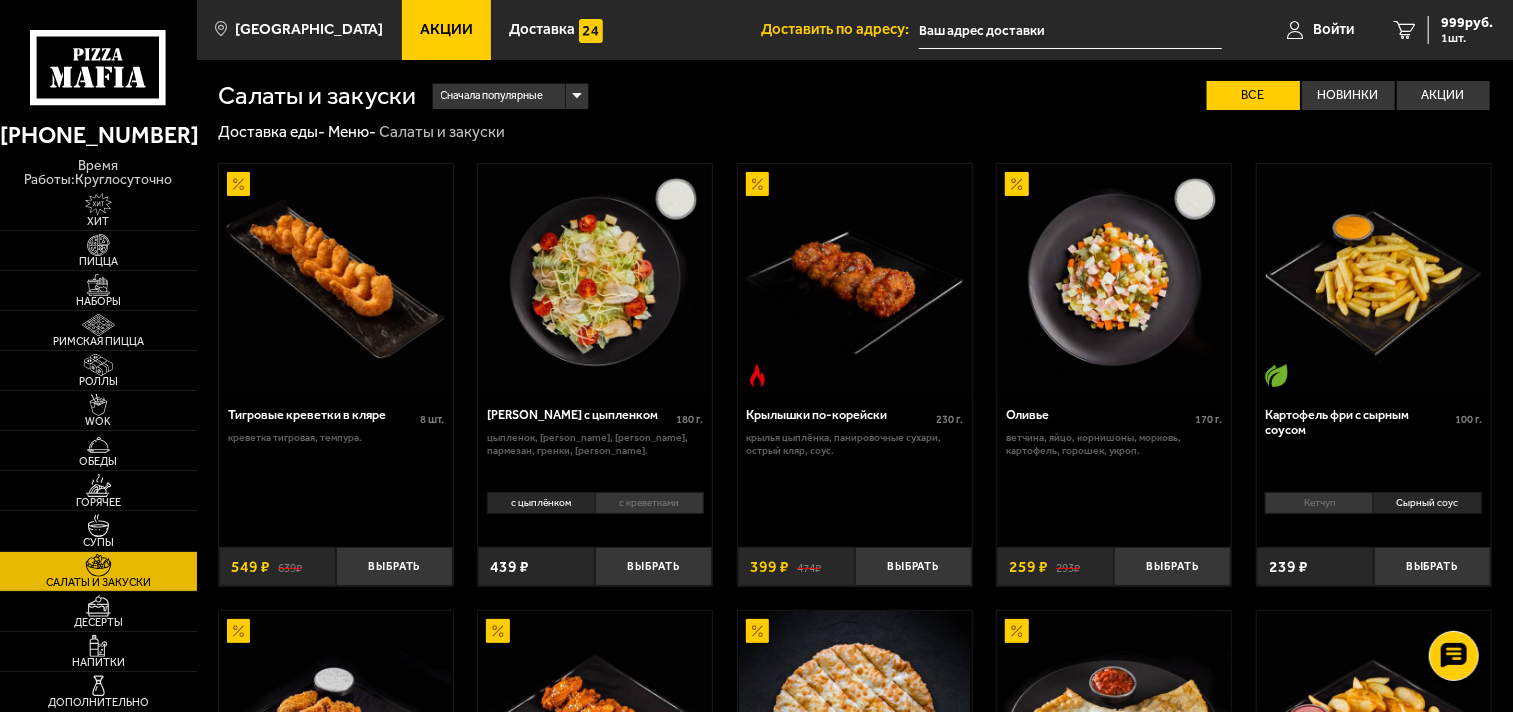 click on "Оливье" at bounding box center (1101, 414) 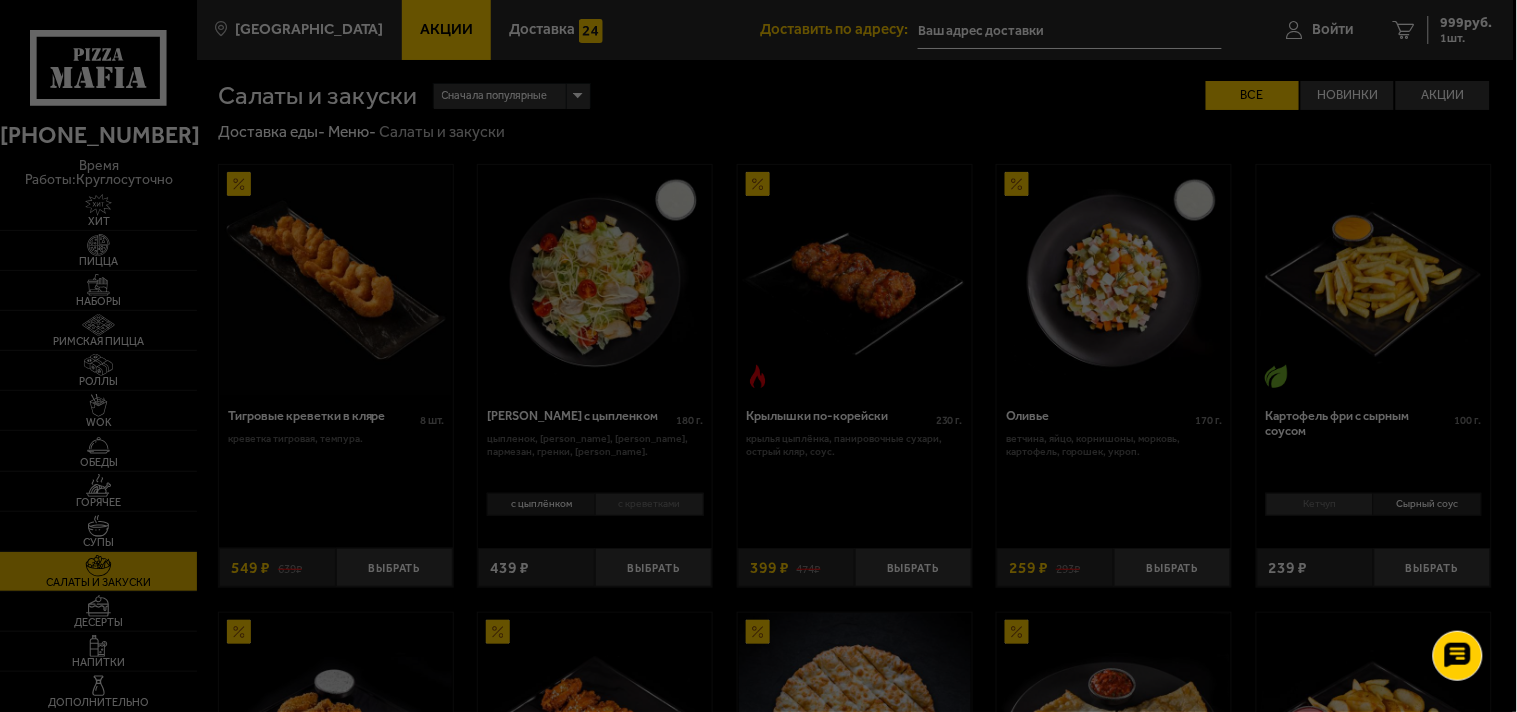 click on "[GEOGRAPHIC_DATA] Все Акции Доставка Личный кабинет Акции Доставка Доставить по адресу: Войти 1 999  руб. 1  шт. [GEOGRAPHIC_DATA] Все Акции Доставка Личный кабинет Акции Доставка Салаты и закуски Сначала популярные Все Новинки Акции Пожелания Острое блюдо креветка тигровая темпура цыпленок черри салат айсберг пармезан гренки соус цезарь крылья цыплёнка панировочные сухари острый кляр соус ветчина яйцо корнишоны морковь картофель горошек укроп крылья куриные острый кляр соус на выбор кетчуп лук репчатый мёд халапеньо кунжут тонкое тесто сыр сулугуни кляр 8" at bounding box center (855, 945) 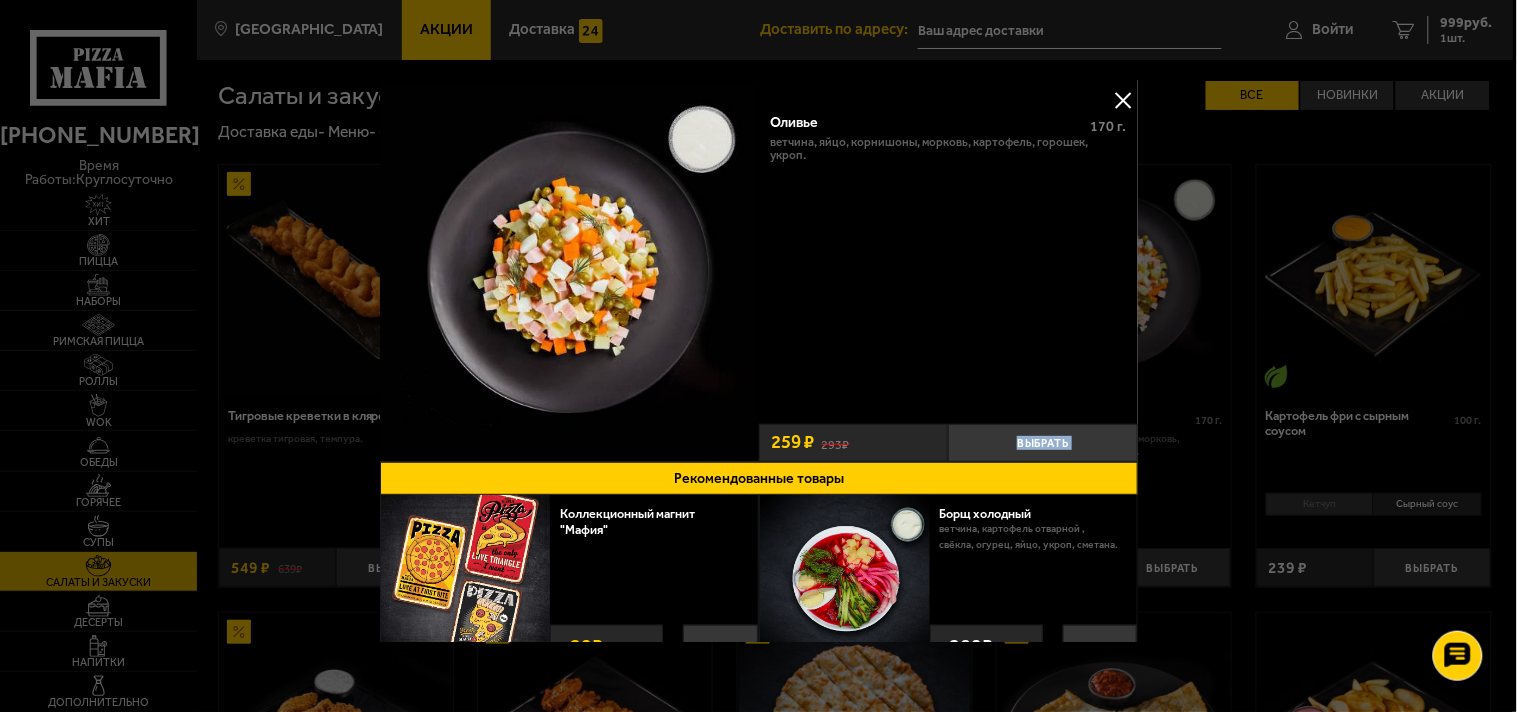 click on "Оливье 170   г . ветчина, яйцо, корнишоны, морковь, картофель, горошек, укроп. Выбрать 293  ₽ 259   ₽" at bounding box center [948, 271] 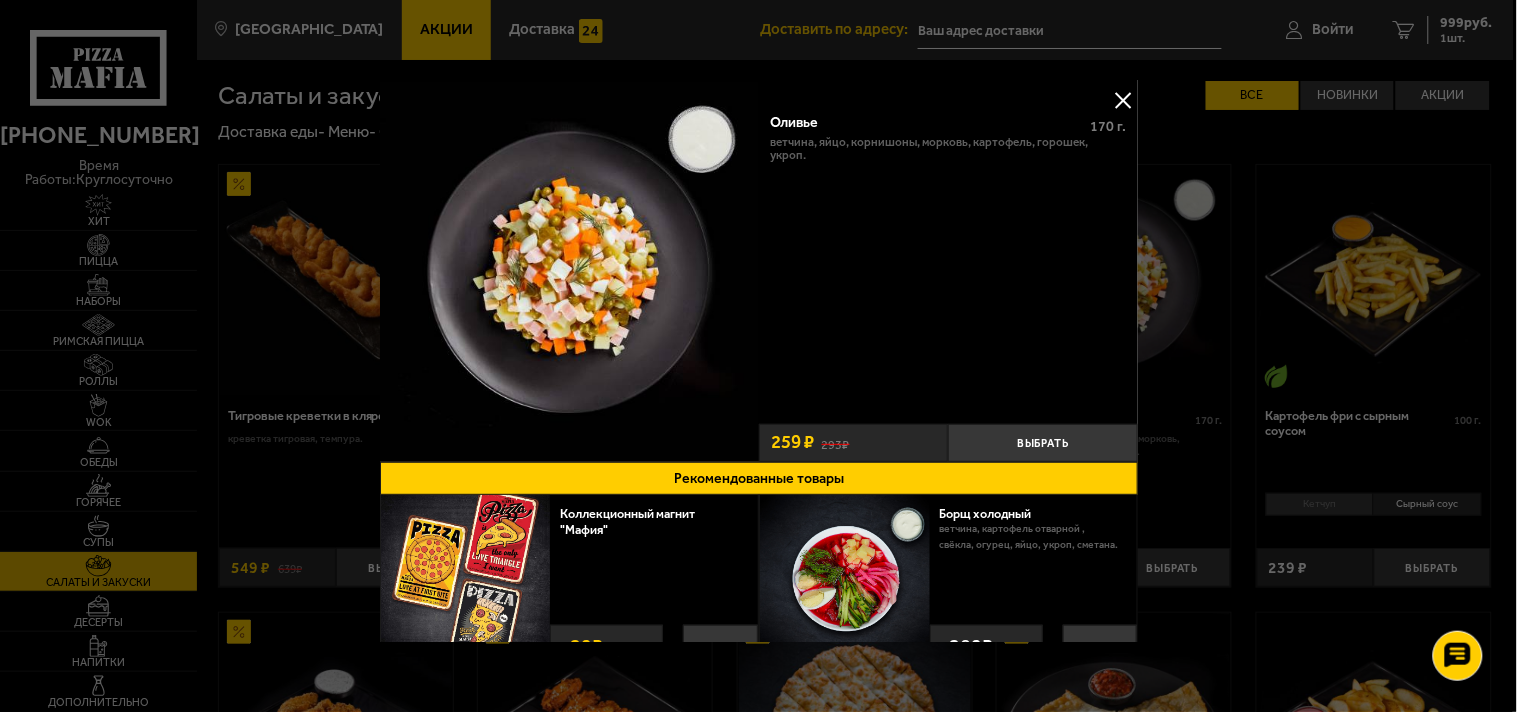 click on "Оливье" at bounding box center (925, 122) 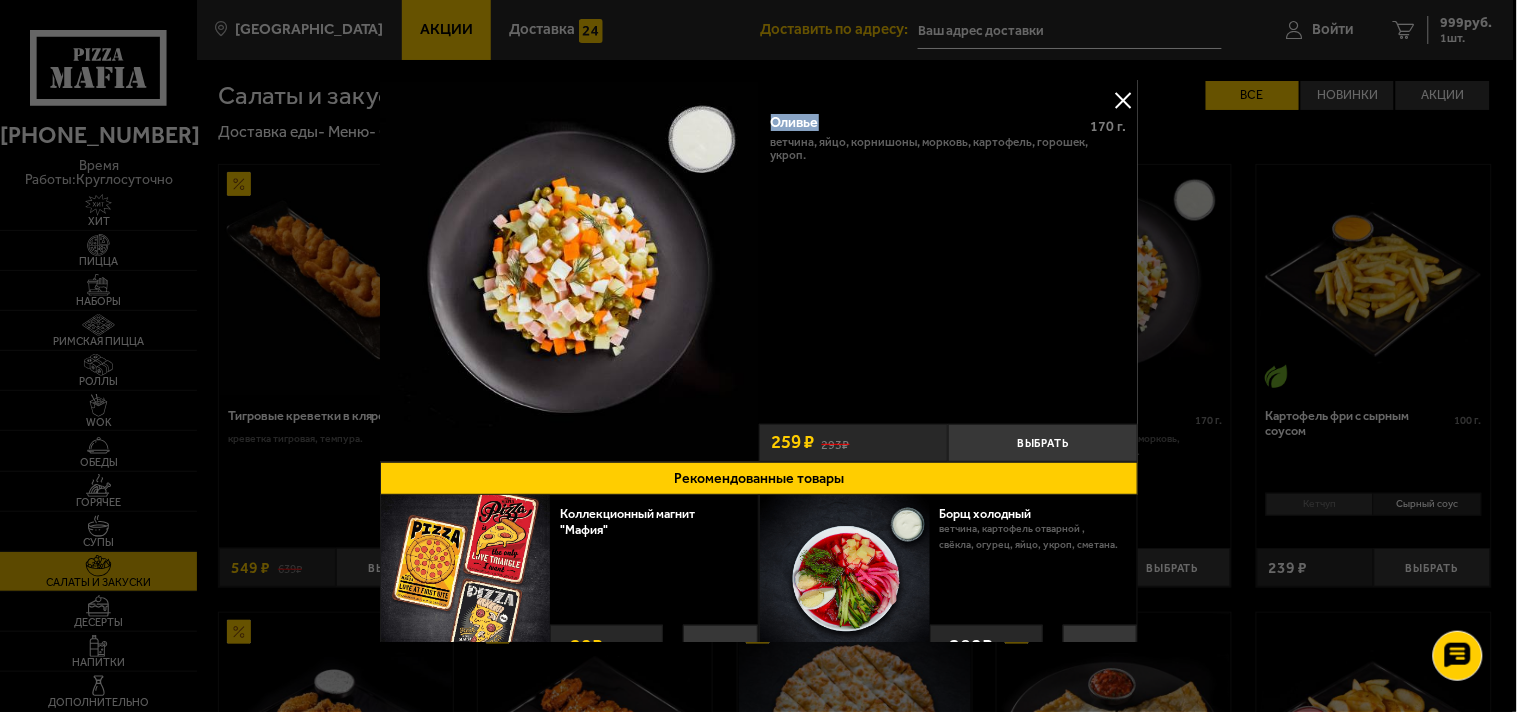 click on "Оливье" at bounding box center [925, 122] 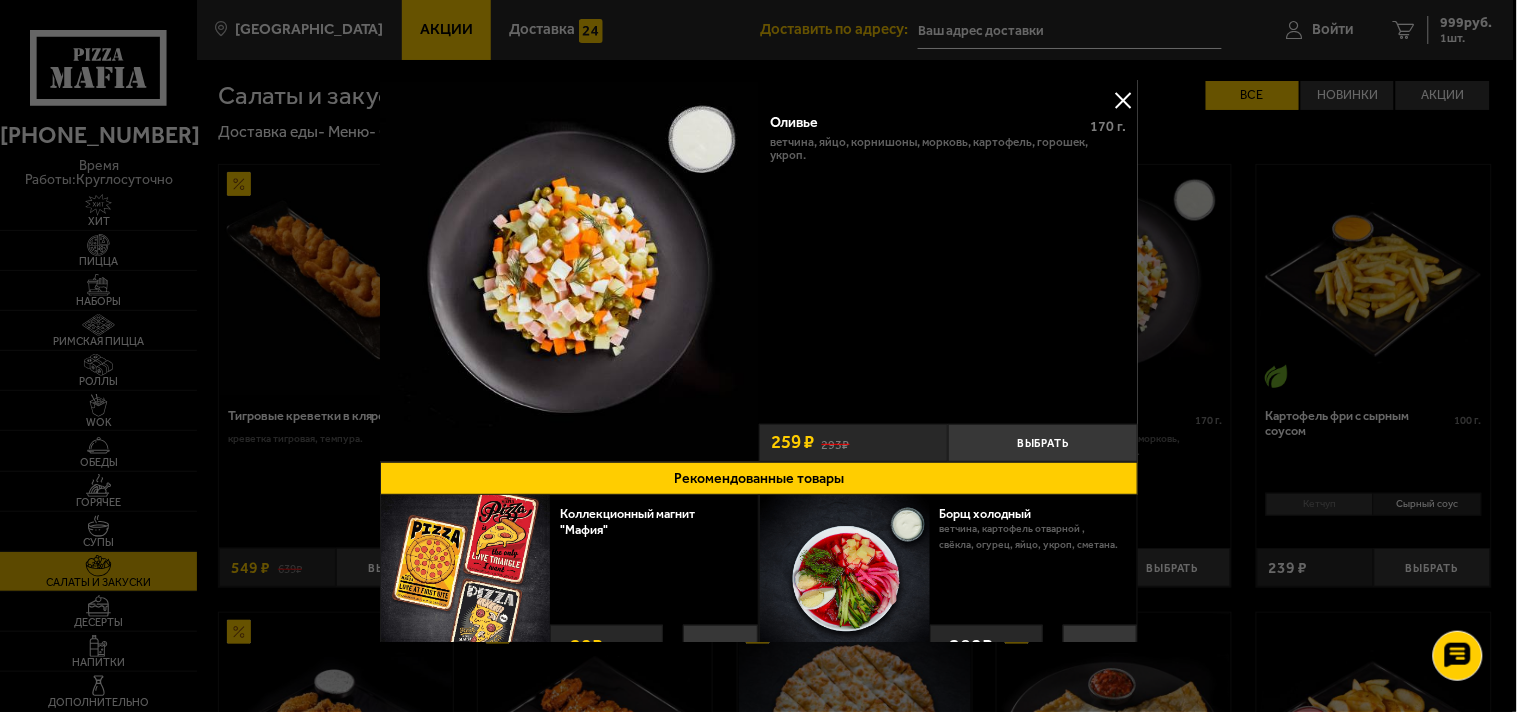 click at bounding box center (758, 356) 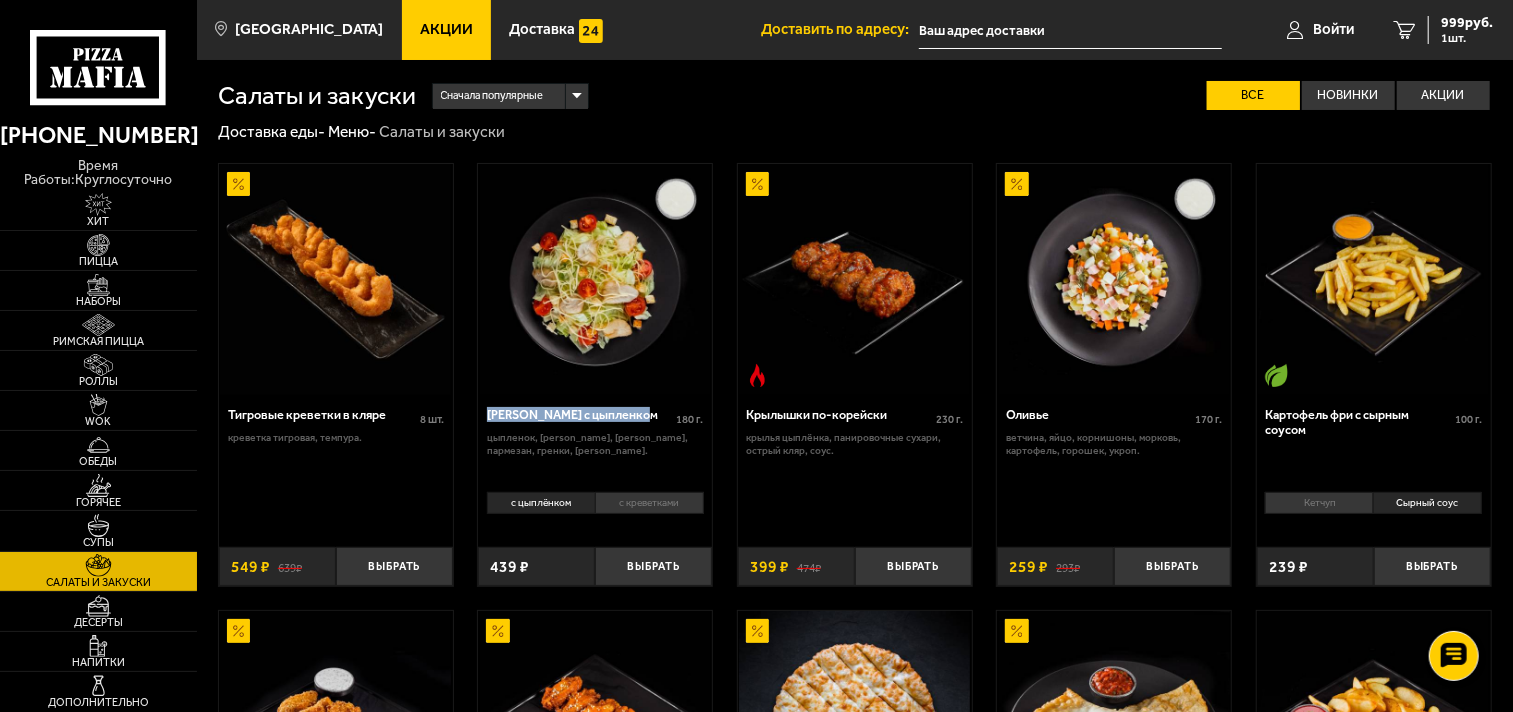 drag, startPoint x: 652, startPoint y: 416, endPoint x: 481, endPoint y: 413, distance: 171.0263 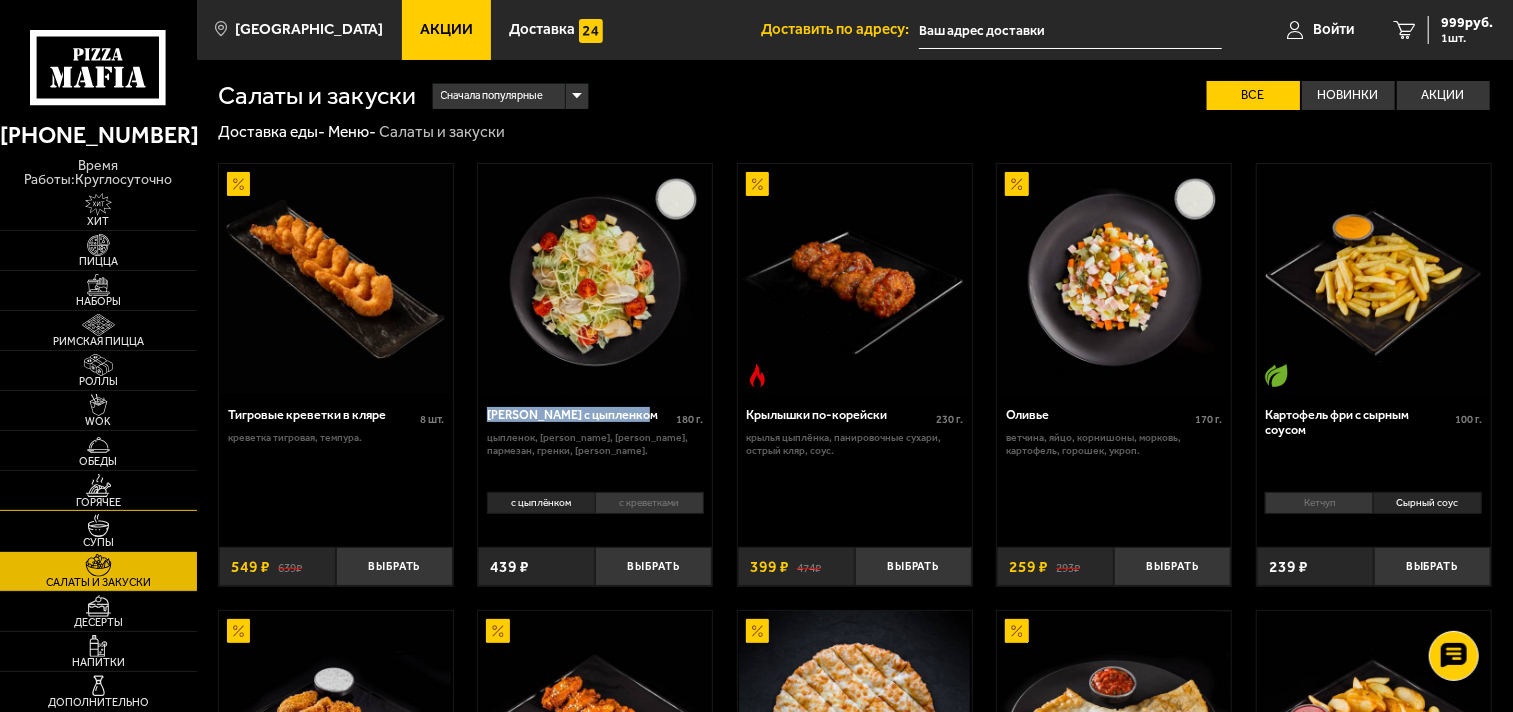 click on "Горячее" at bounding box center [98, 502] 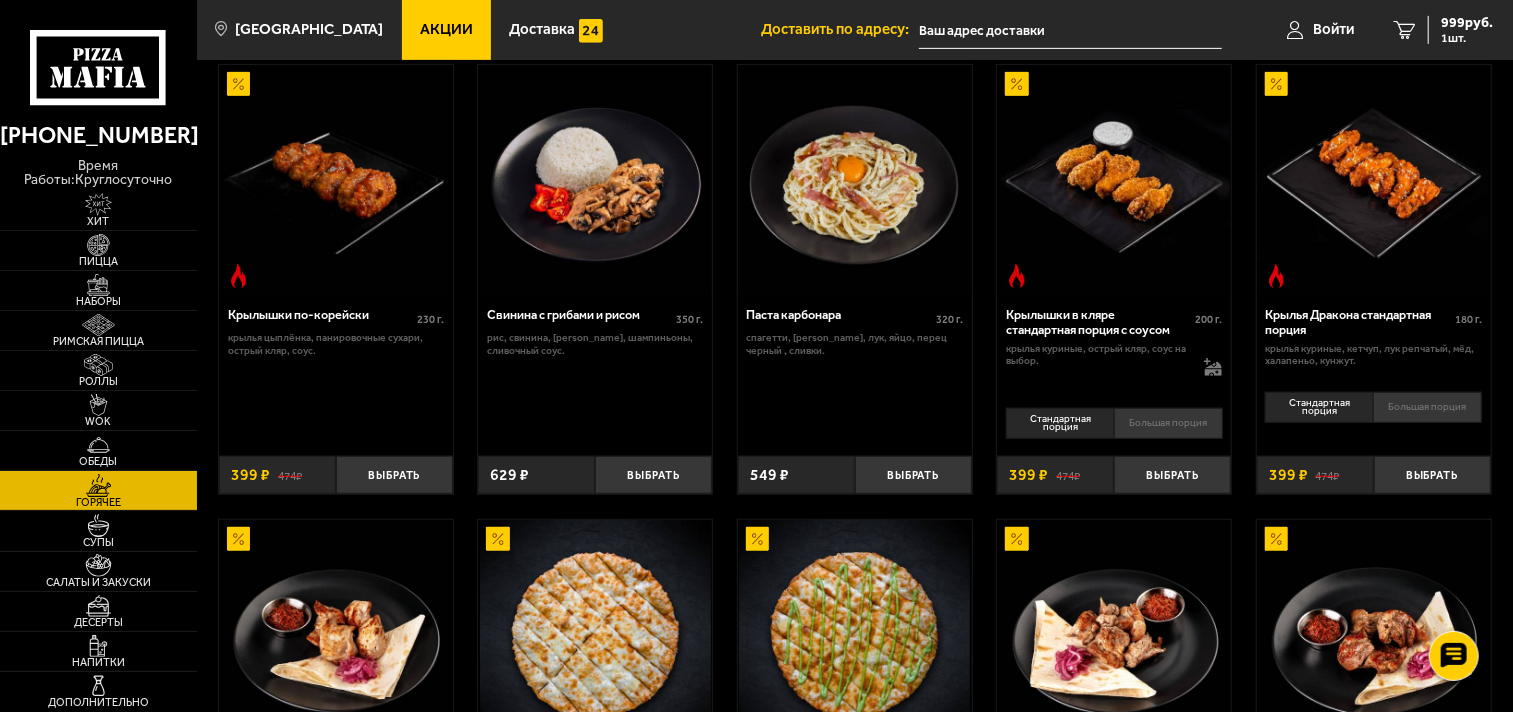 scroll, scrollTop: 777, scrollLeft: 0, axis: vertical 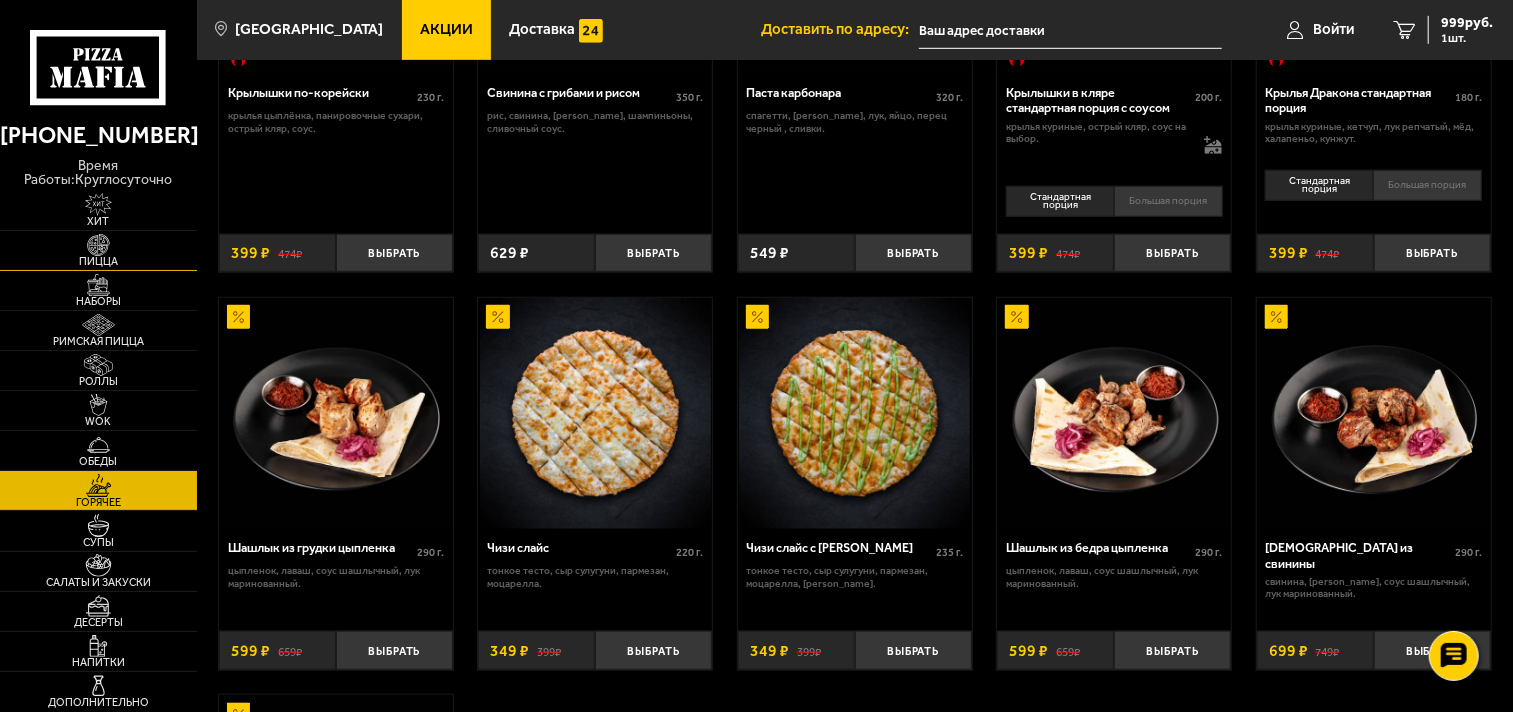 click at bounding box center (98, 245) 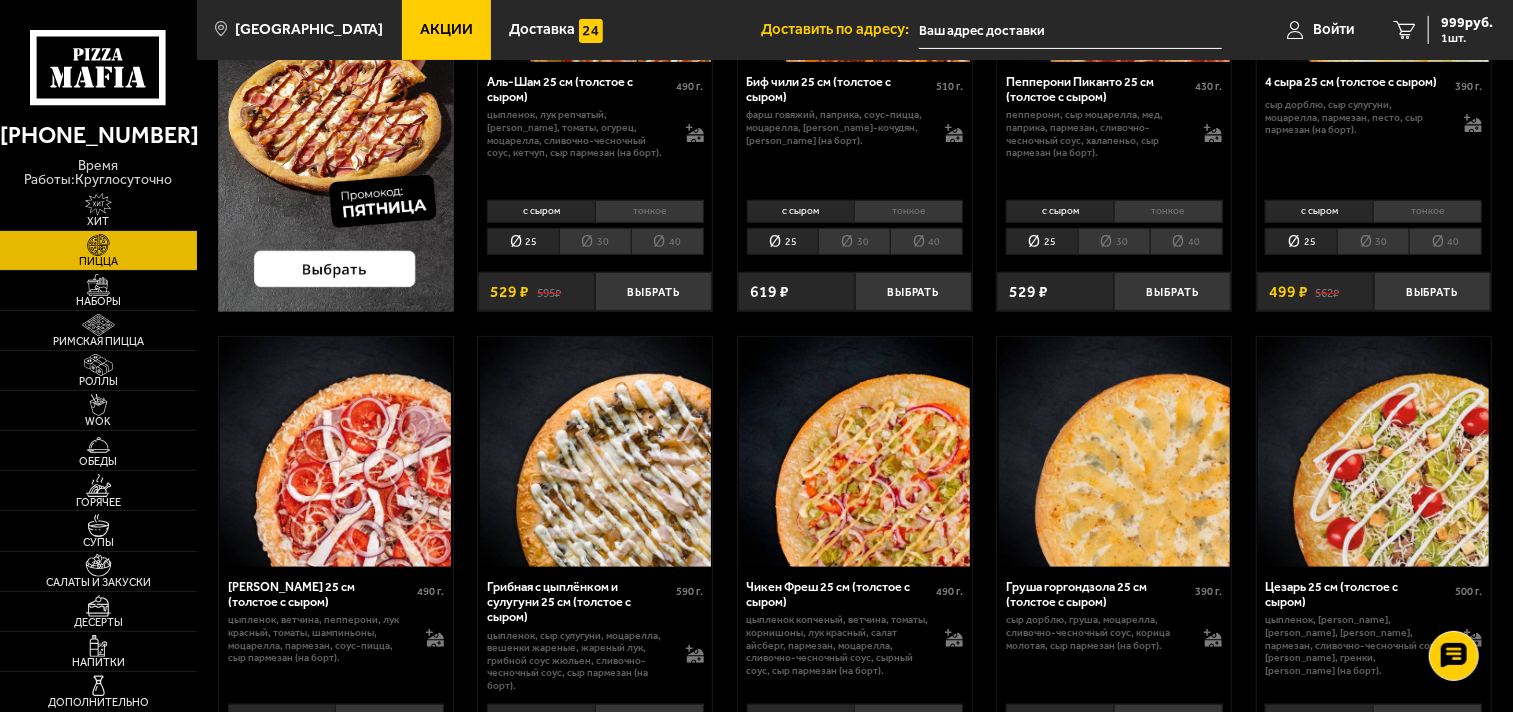 scroll, scrollTop: 444, scrollLeft: 0, axis: vertical 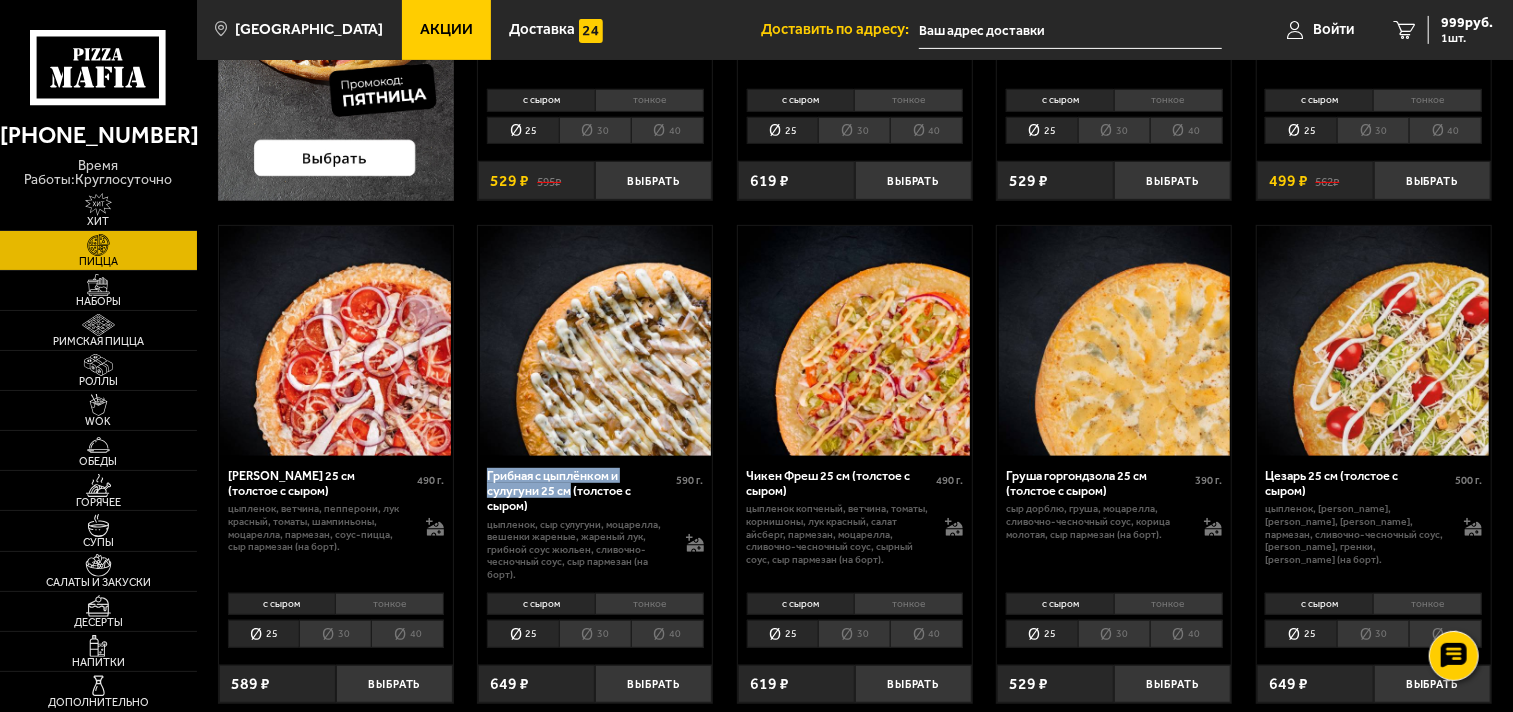 drag, startPoint x: 484, startPoint y: 475, endPoint x: 572, endPoint y: 495, distance: 90.24411 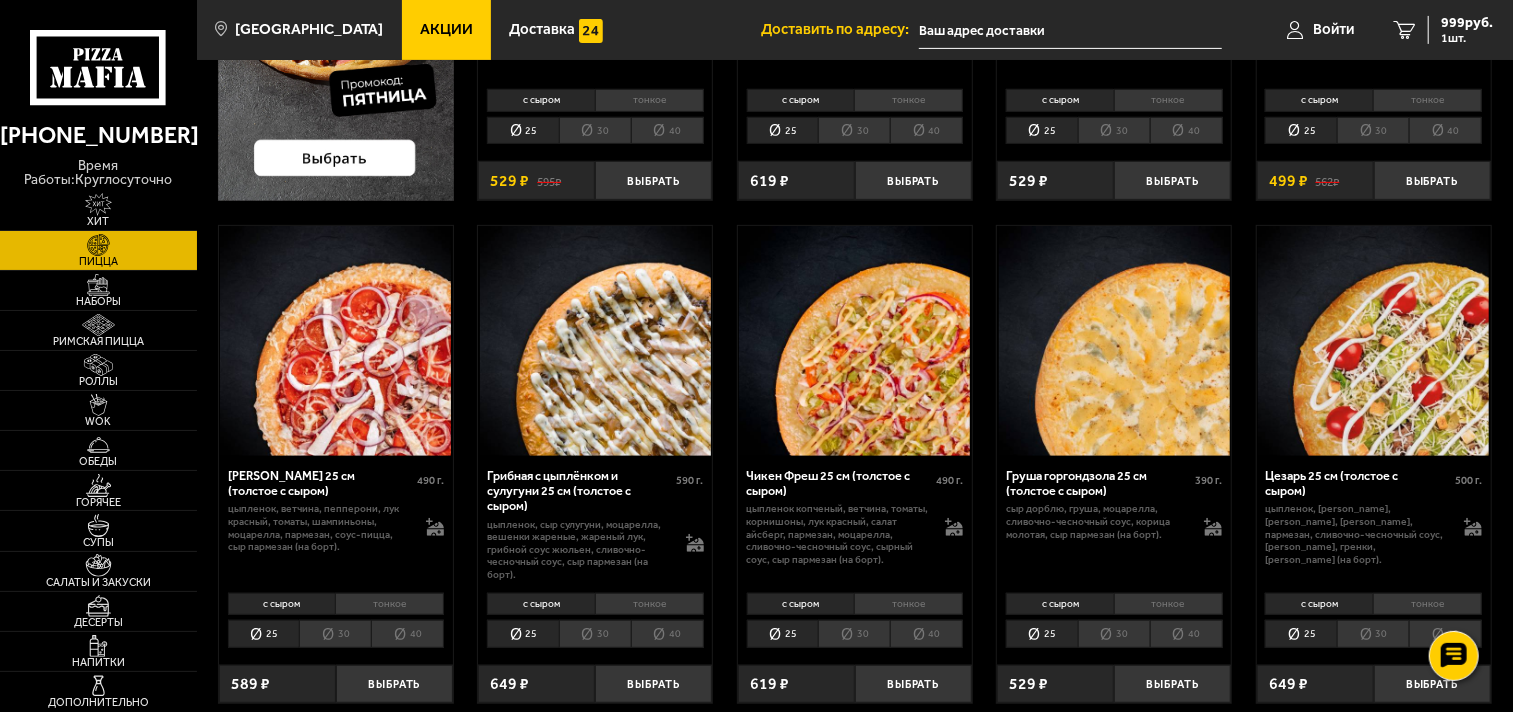 click on "Аль-Шам 25 см (толстое с сыром) 490   г . цыпленок, лук репчатый, [PERSON_NAME], томаты, огурец, моцарелла, сливочно-чесночный соус, кетчуп, сыр пармезан (на борт). с сыром тонкое 25 30 40 Топпинги Выбрать 595  ₽ 529   ₽ Биф чили 25 см (толстое с сыром) 510   г . фарш говяжий, паприка, [PERSON_NAME], [PERSON_NAME], соус майонез-кочудян, сыр пармезан (на борт). с сыром тонкое 25 30 40 Топпинги Выбрать 619   ₽ Пепперони Пиканто 25 см (толстое с сыром) 430   г . пепперони, сыр Моцарелла, мед, паприка, пармезан, сливочно-чесночный соус, халапеньо, сыр пармезан (на борт). с сыром тонкое 25 30 40 Топпинги Выбрать" at bounding box center (855, 1183) 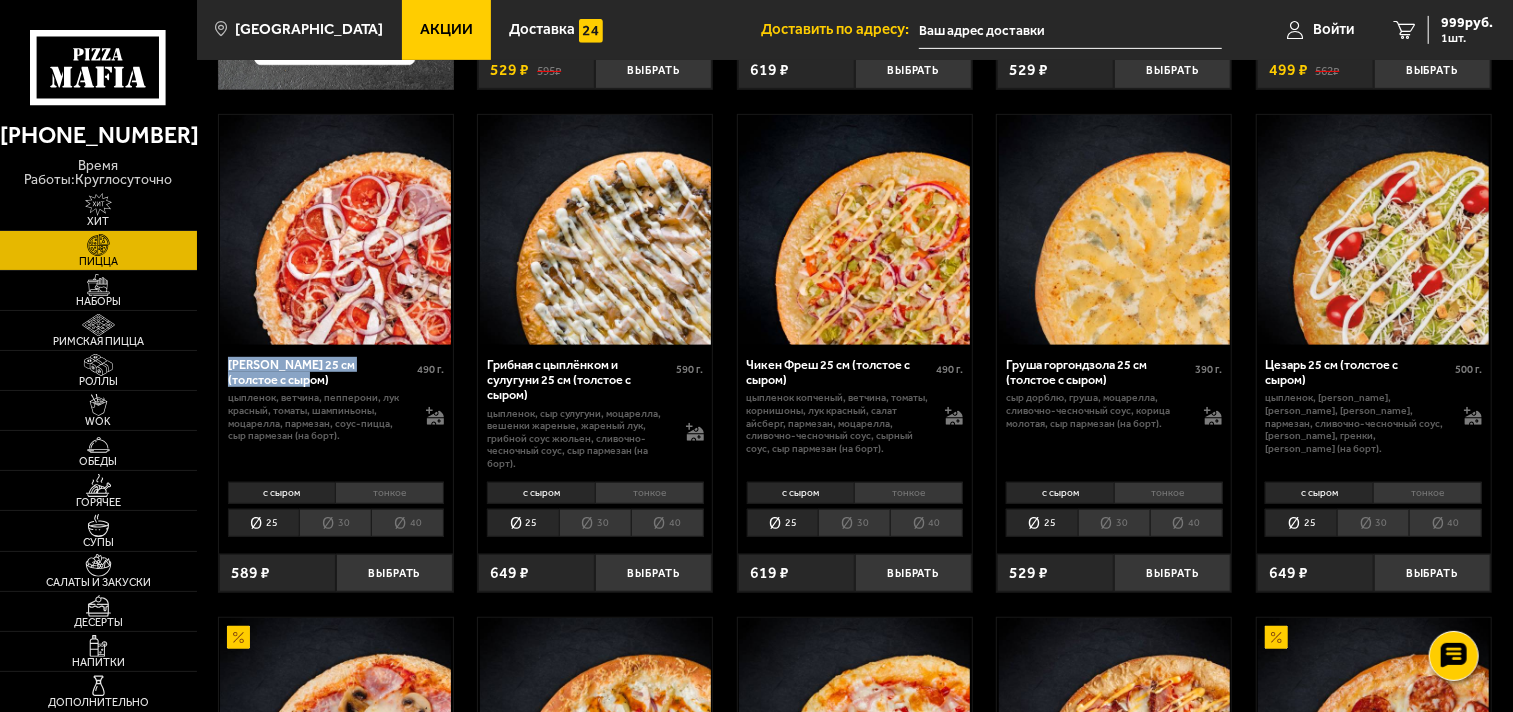 drag, startPoint x: 227, startPoint y: 362, endPoint x: 274, endPoint y: 382, distance: 51.078373 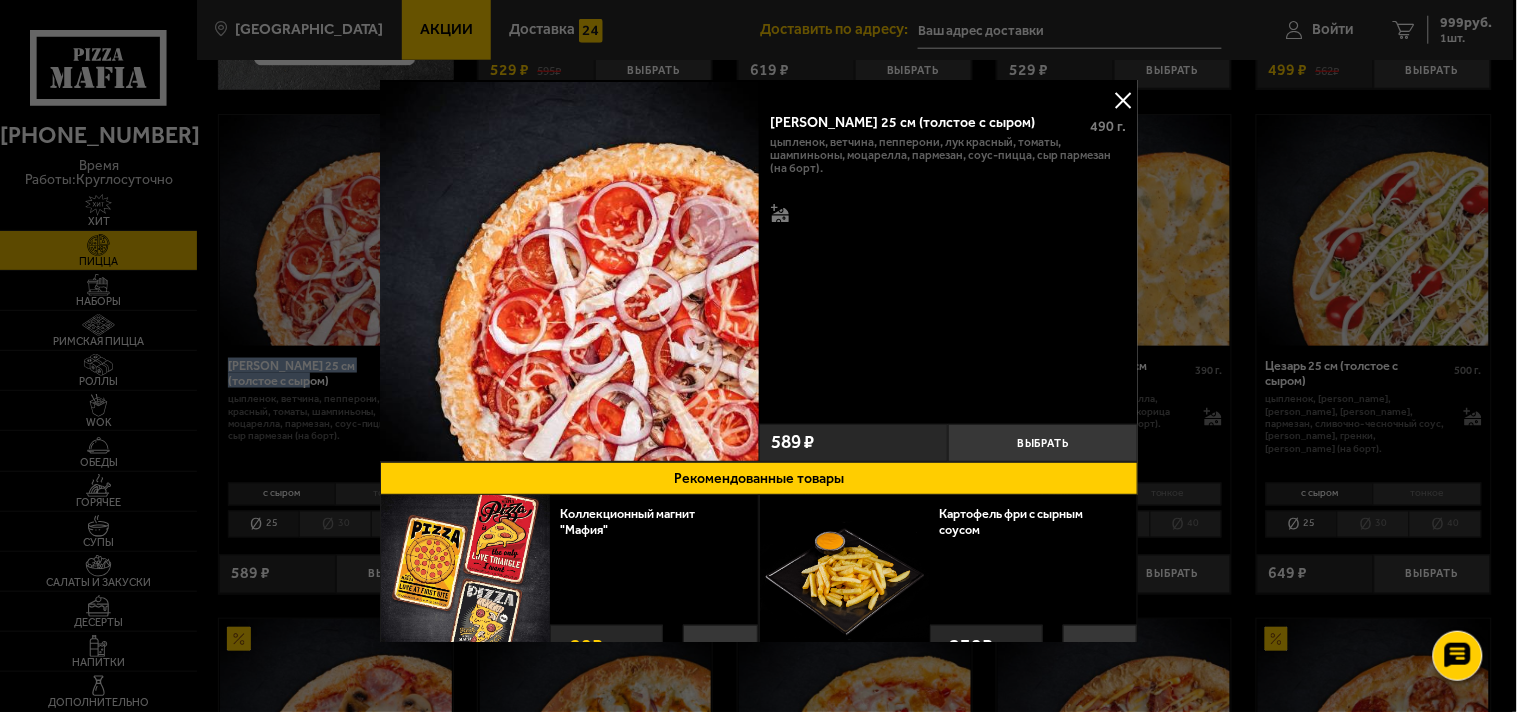 click at bounding box center [1123, 100] 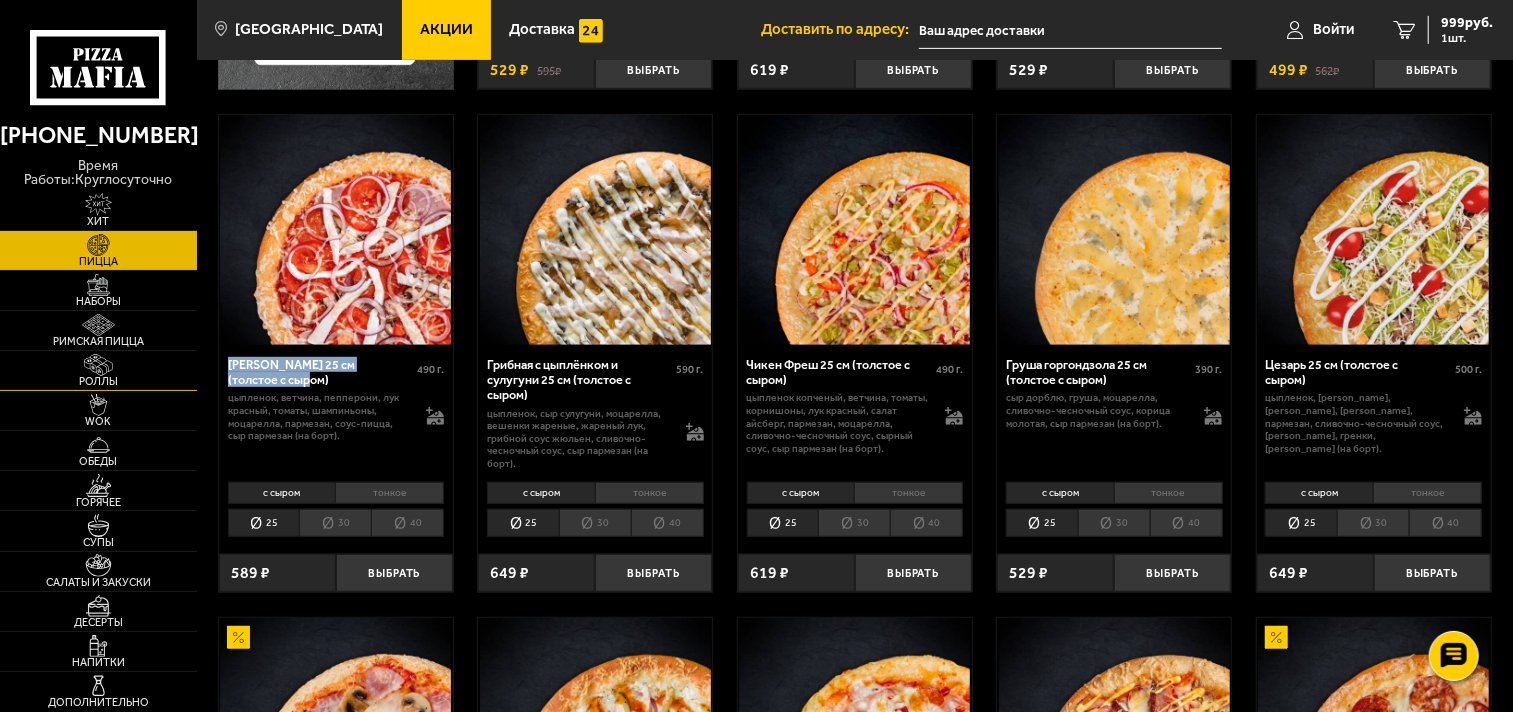 click at bounding box center (98, 365) 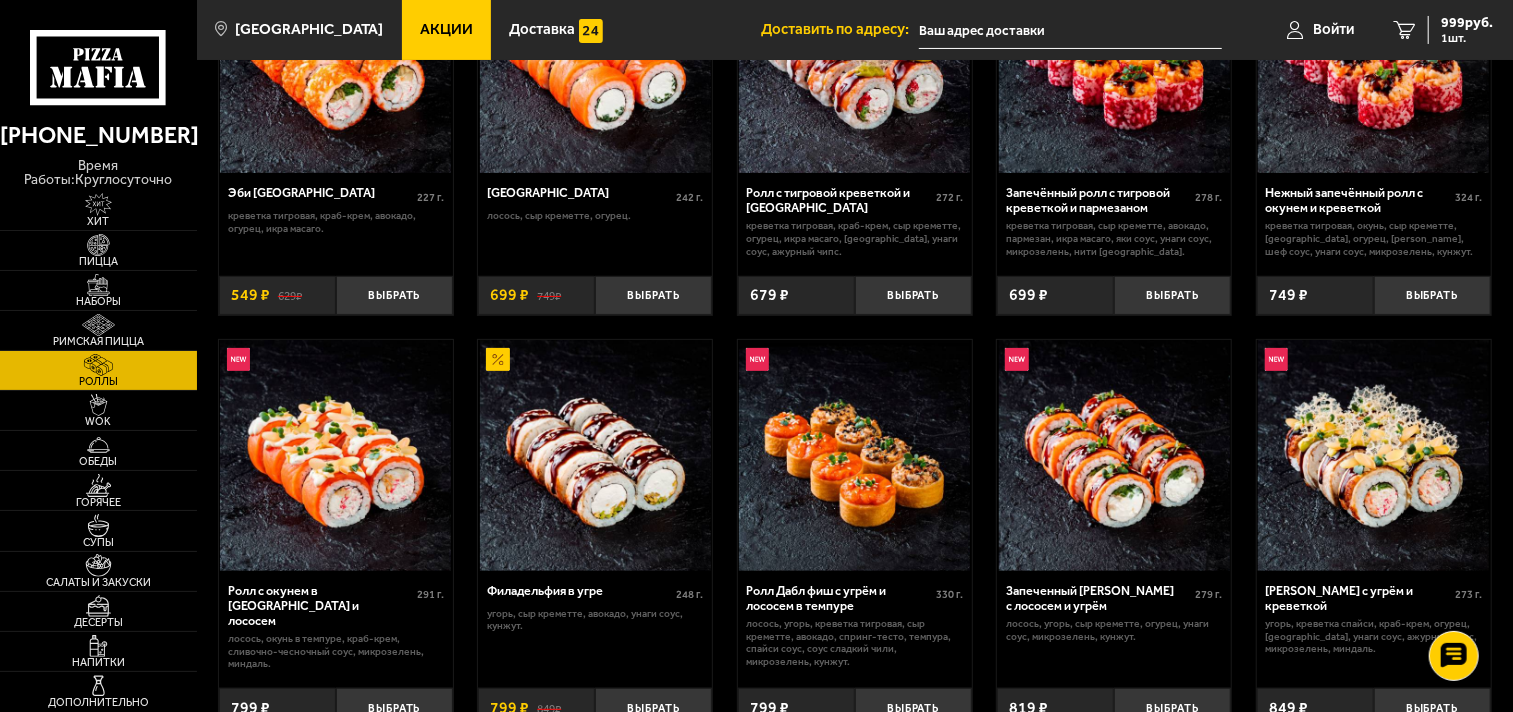 scroll, scrollTop: 0, scrollLeft: 0, axis: both 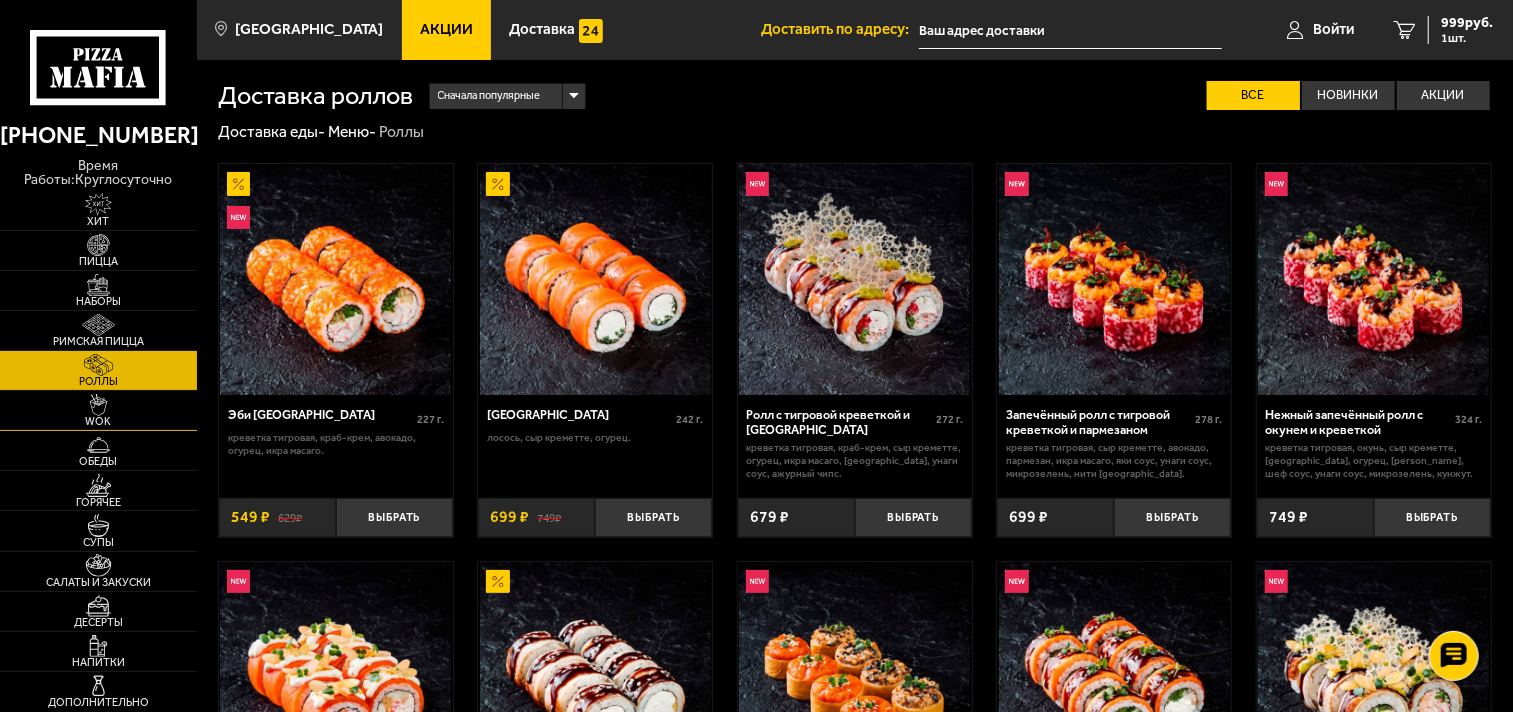 click at bounding box center [98, 405] 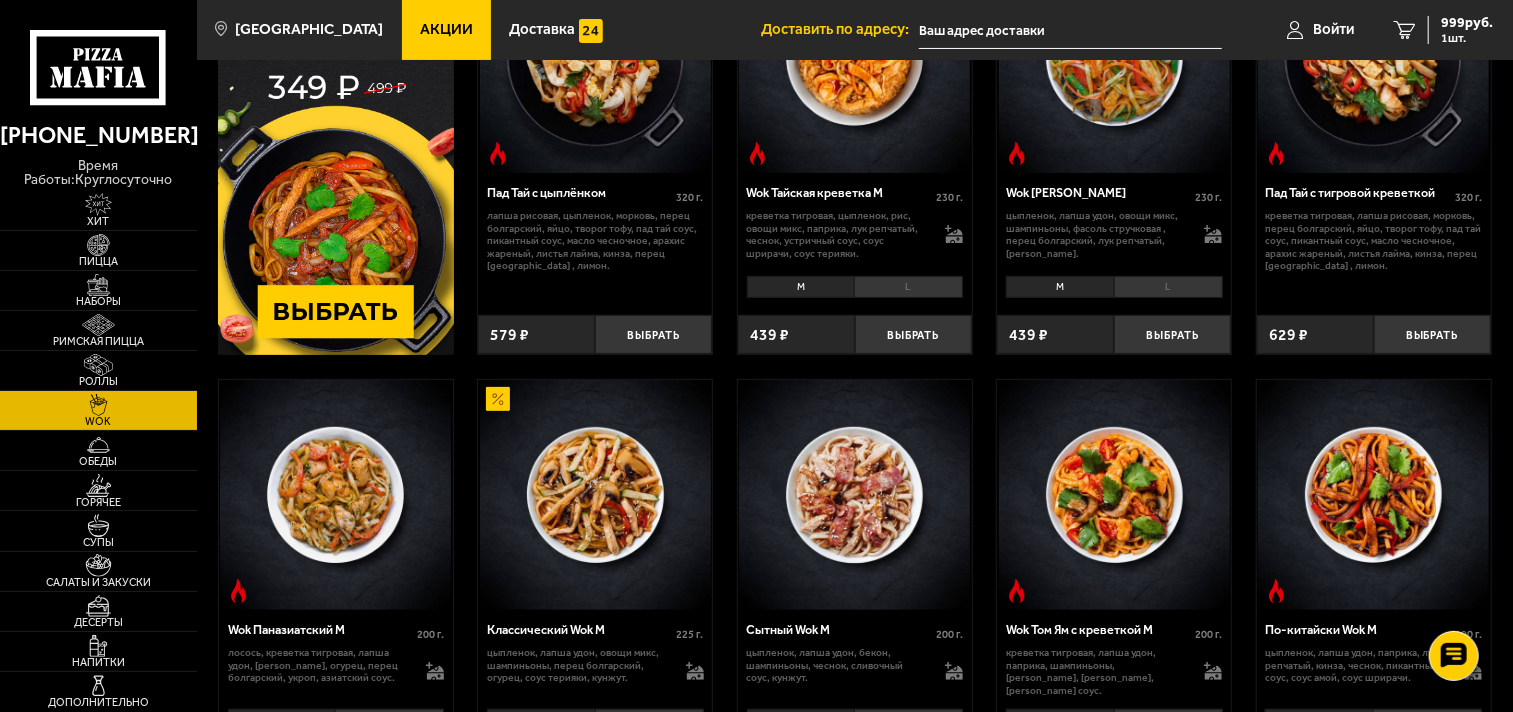scroll, scrollTop: 444, scrollLeft: 0, axis: vertical 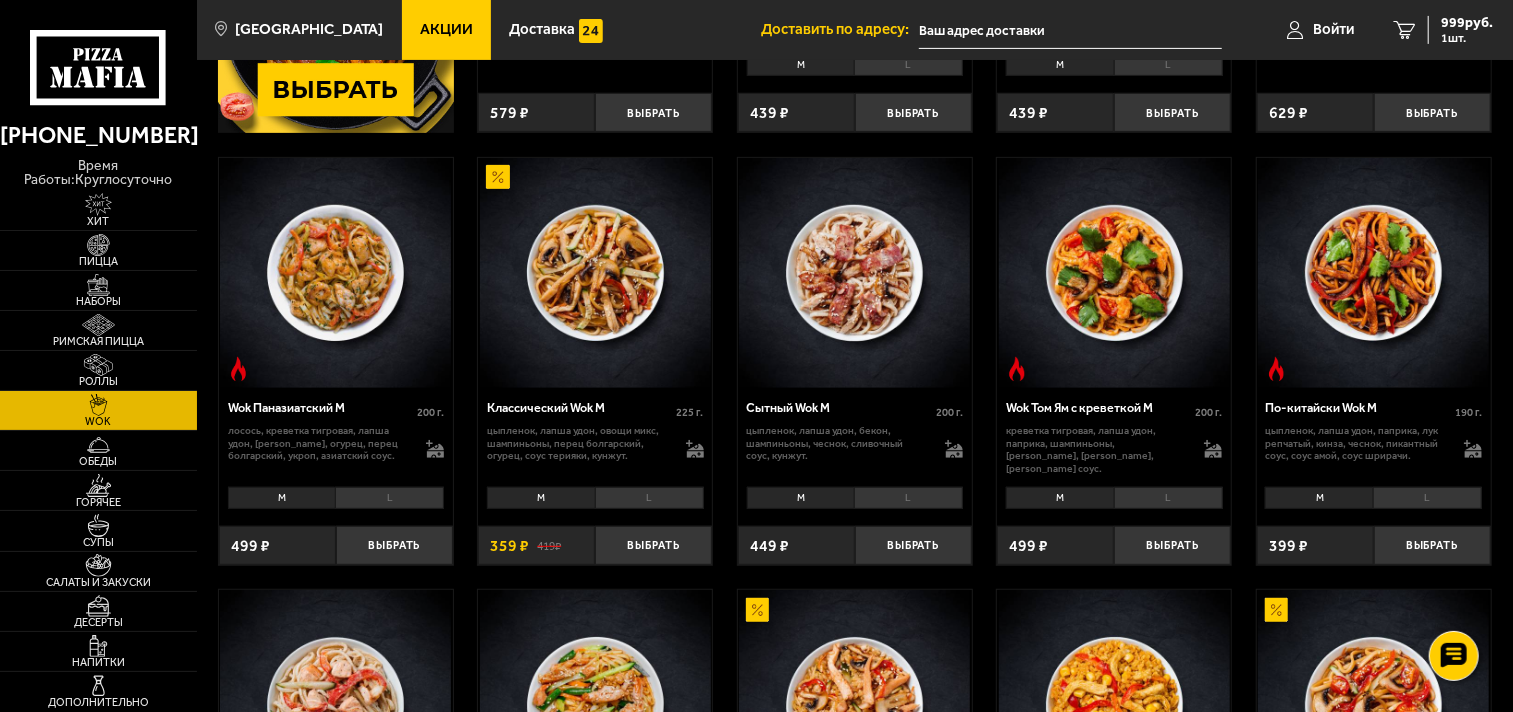 click on "Пад Тай с цыплёнком 320   г . лапша рисовая, цыпленок, морковь, перец болгарский, яйцо, творог тофу, пад тай соус, пикантный соус, масло чесночное, арахис жареный, листья лайма, кинза, перец [GEOGRAPHIC_DATA] , лимон. Выбрать 579   ₽ Wok Тайская креветка M 230   г . креветка тигровая, цыпленок, рис, овощи микс, паприка, лук репчатый, чеснок, устричный соус, соус шрирачи, соус терияки. M L Топпинги Выбрать 439   ₽ Wok Карри М 230   г . цыпленок, лапша удон, овощи микс, шампиньоны, фасоль стручковая , перец болгарский, лук репчатый, [PERSON_NAME]. M L Топпинги Выбрать 439   ₽ Пад Тай с тигровой креветкой 320" at bounding box center (855, 366) 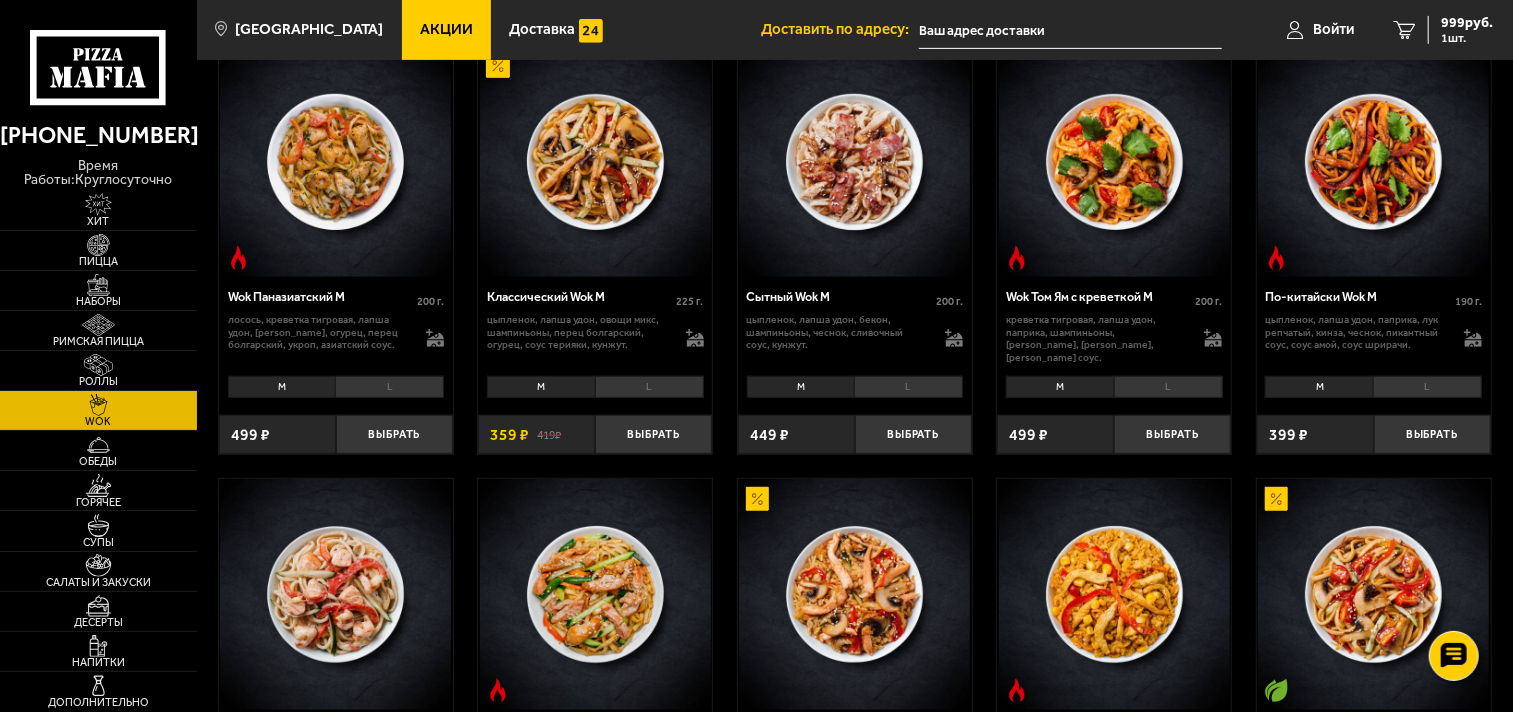 scroll, scrollTop: 444, scrollLeft: 0, axis: vertical 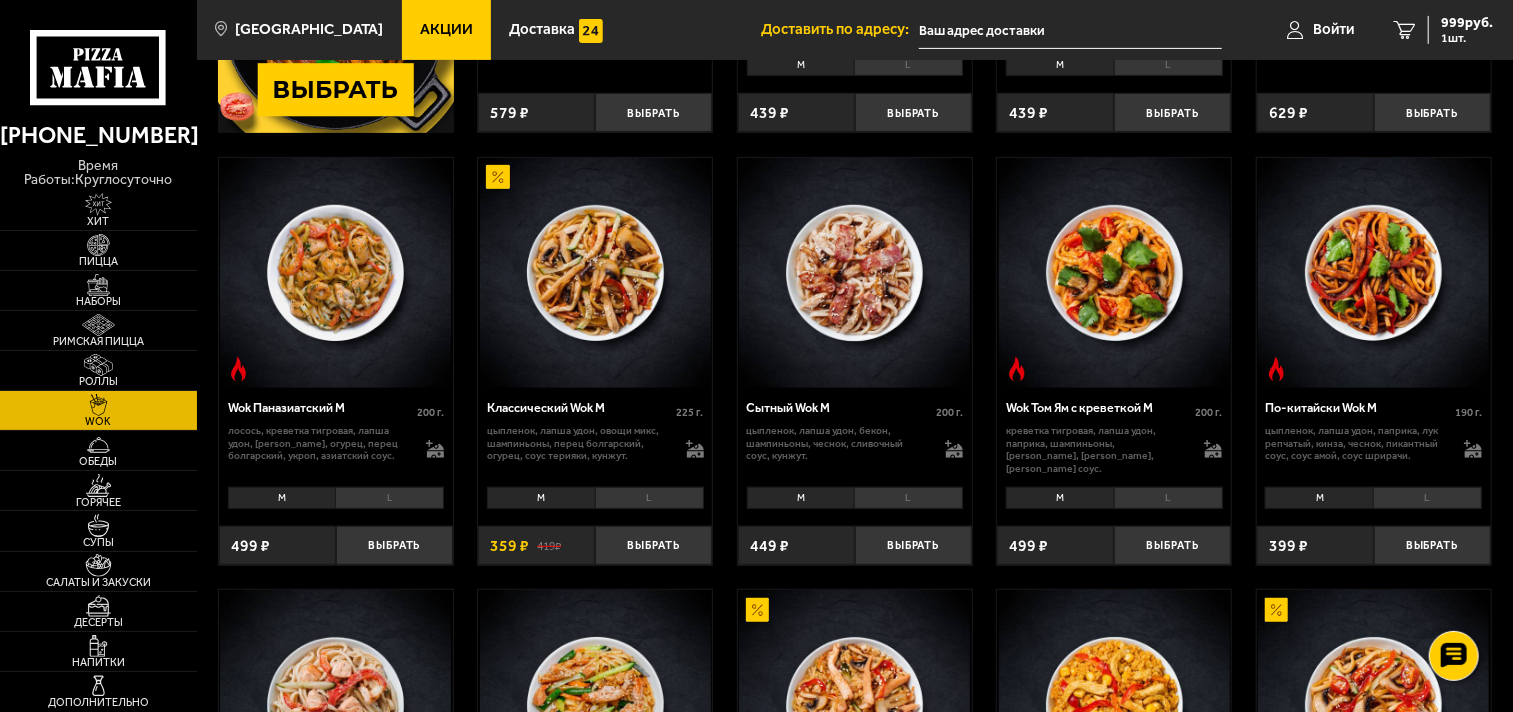 click on "L" at bounding box center (389, 498) 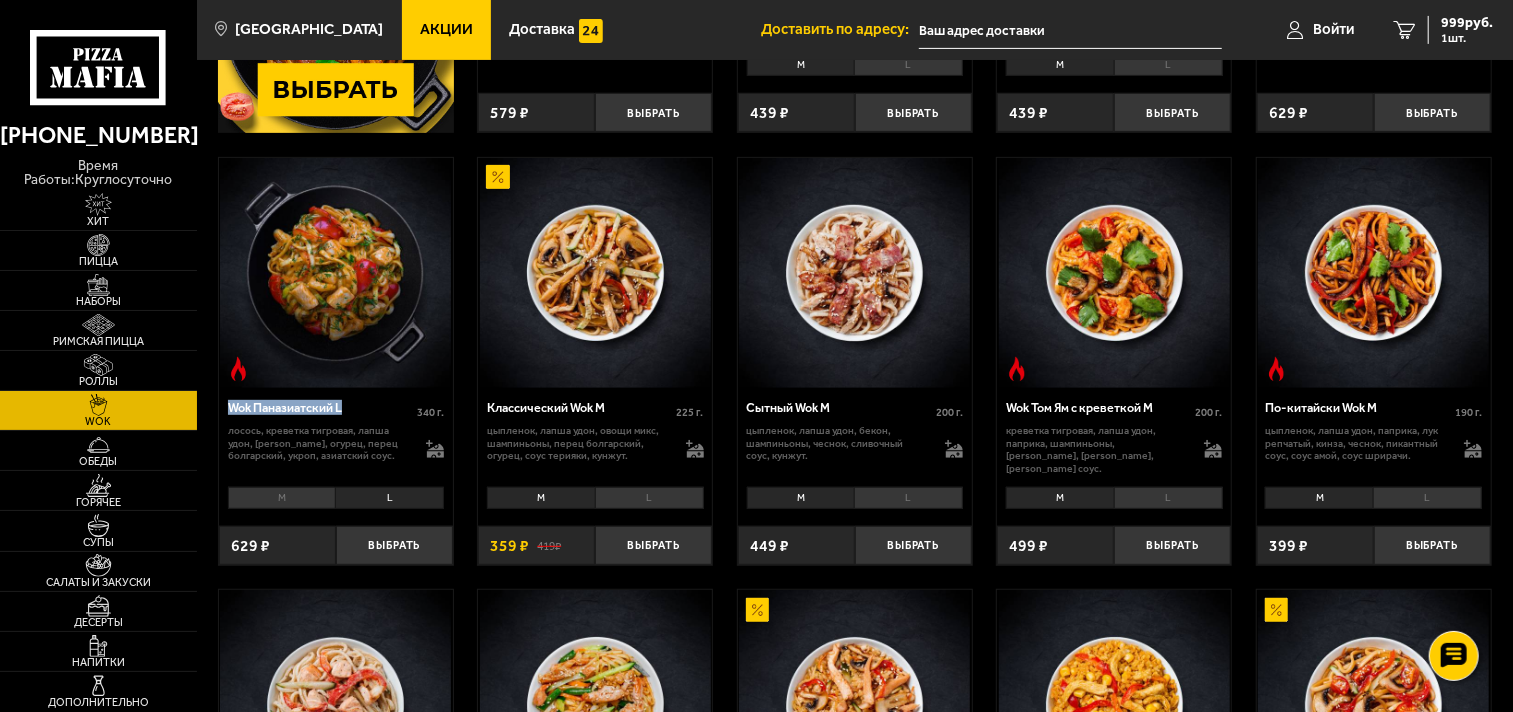 drag, startPoint x: 356, startPoint y: 404, endPoint x: 224, endPoint y: 407, distance: 132.03409 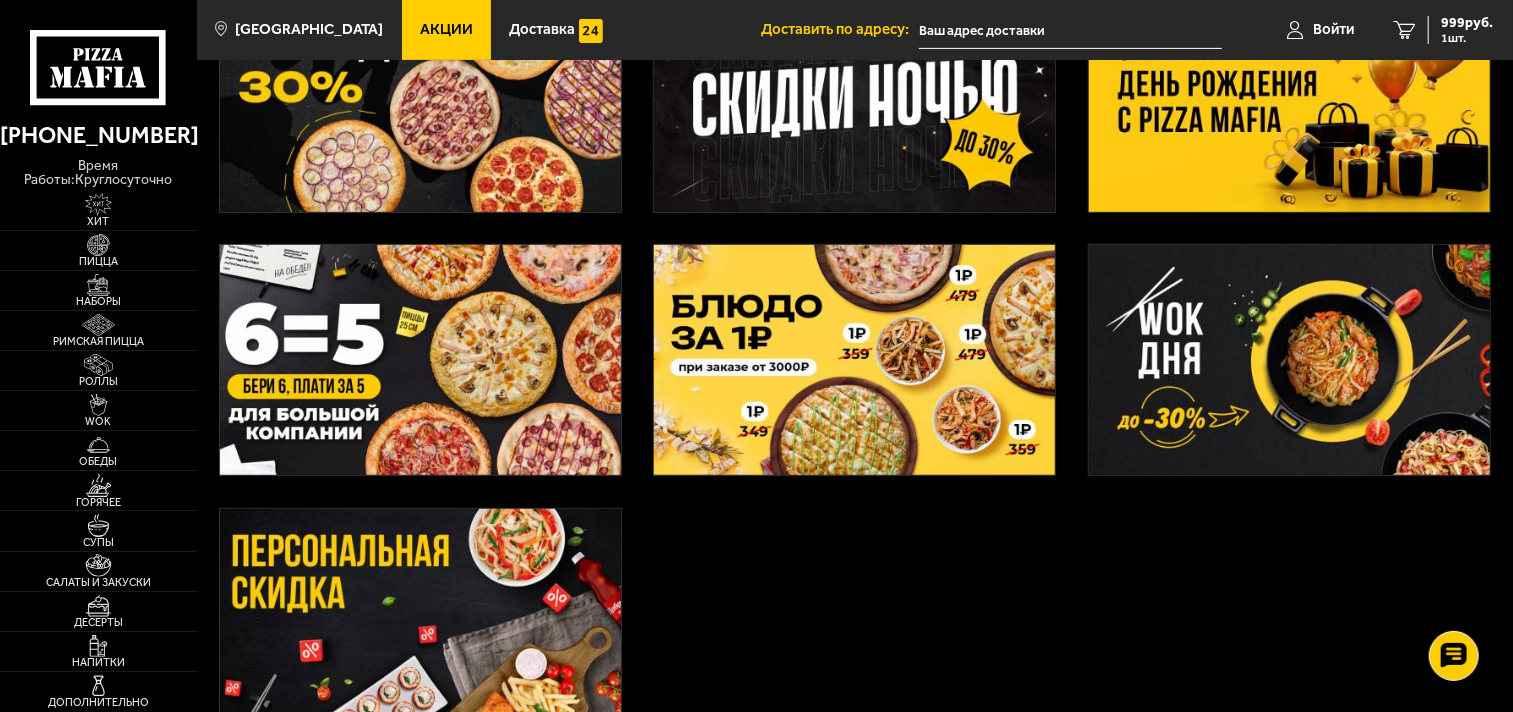 scroll, scrollTop: 0, scrollLeft: 0, axis: both 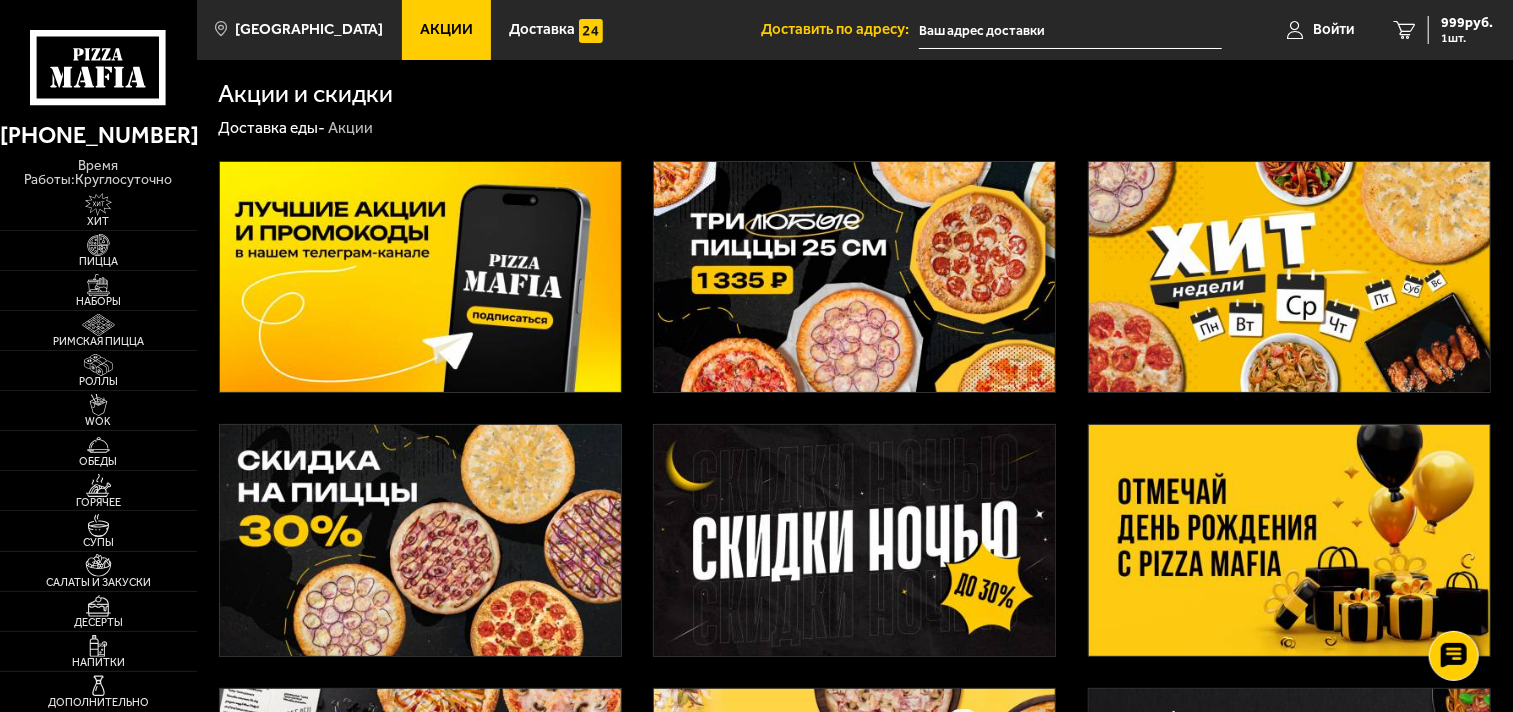 click at bounding box center [854, 277] 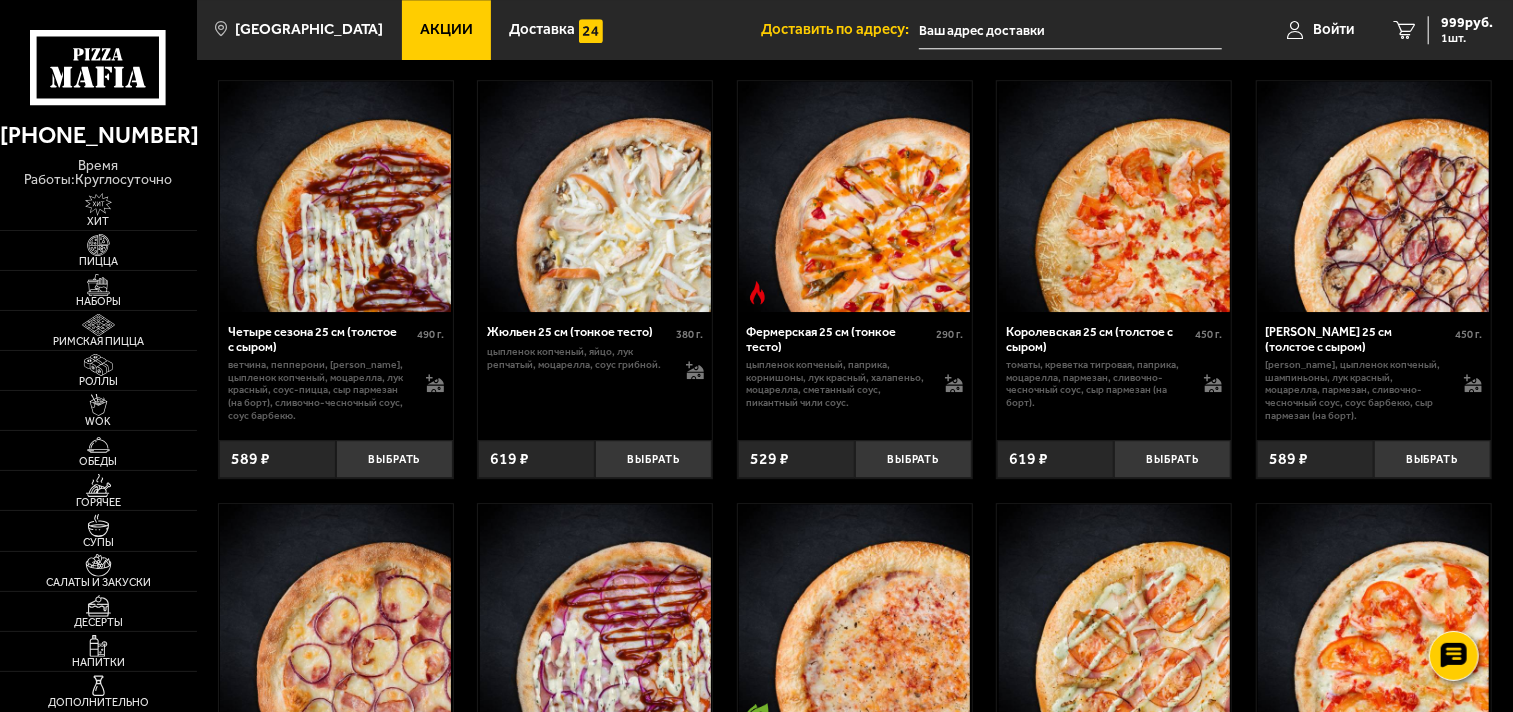 scroll, scrollTop: 3666, scrollLeft: 0, axis: vertical 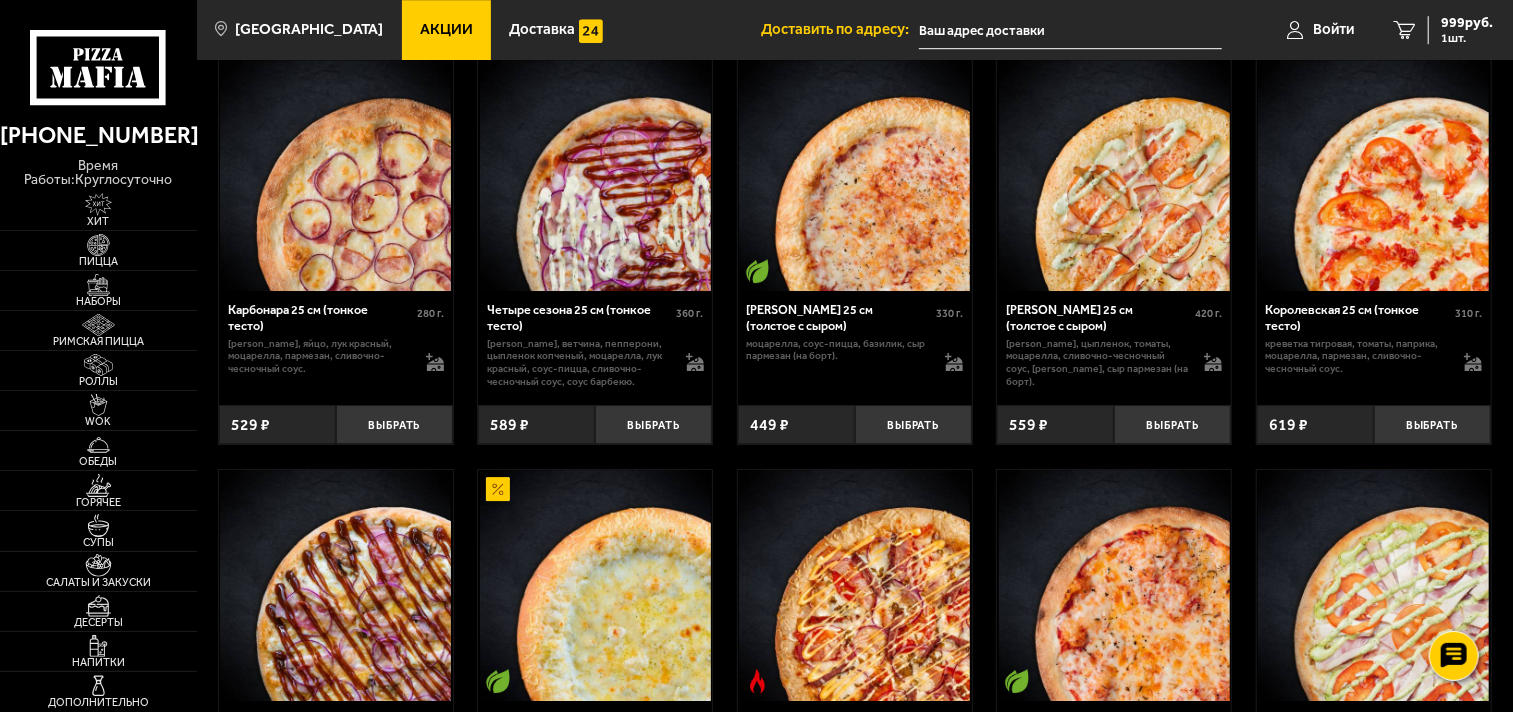 click on "Акции" at bounding box center [446, 29] 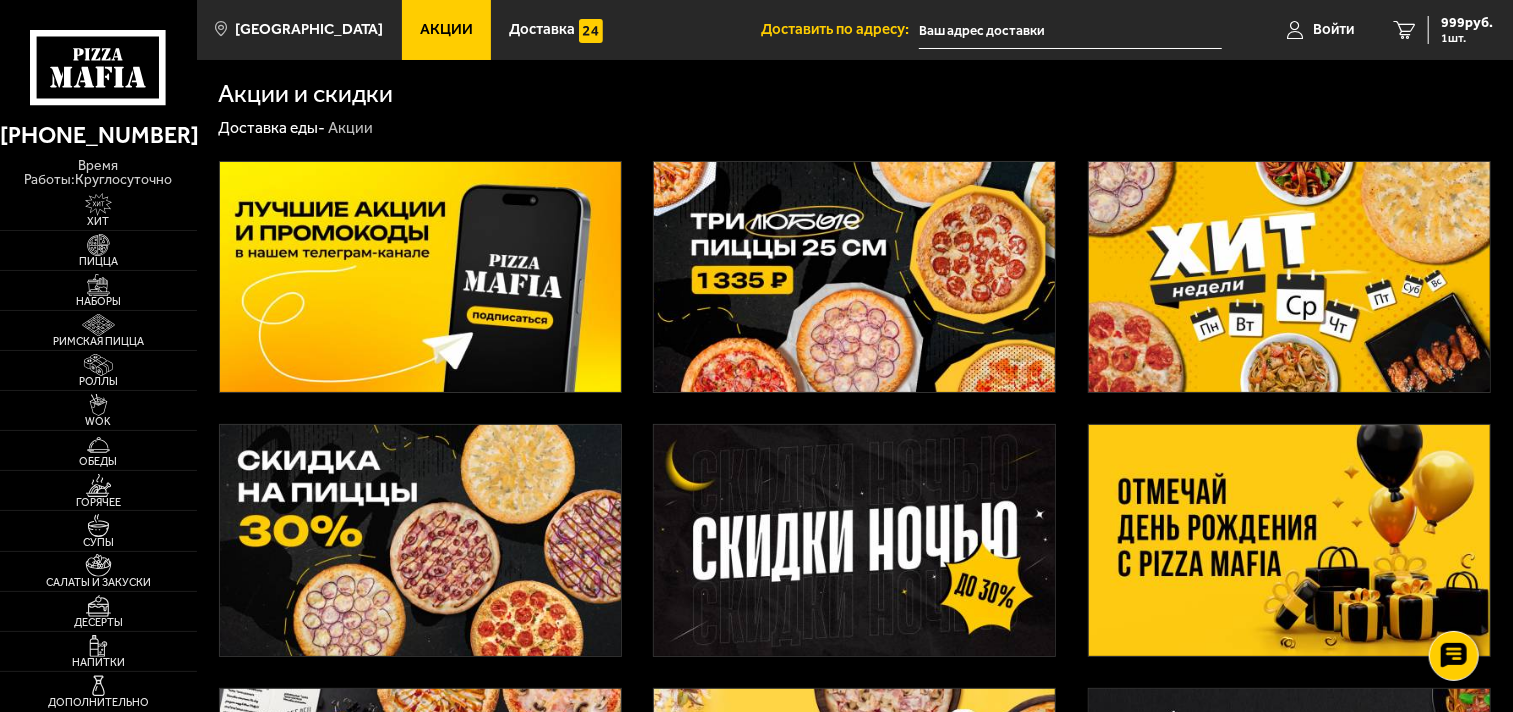 scroll, scrollTop: 222, scrollLeft: 0, axis: vertical 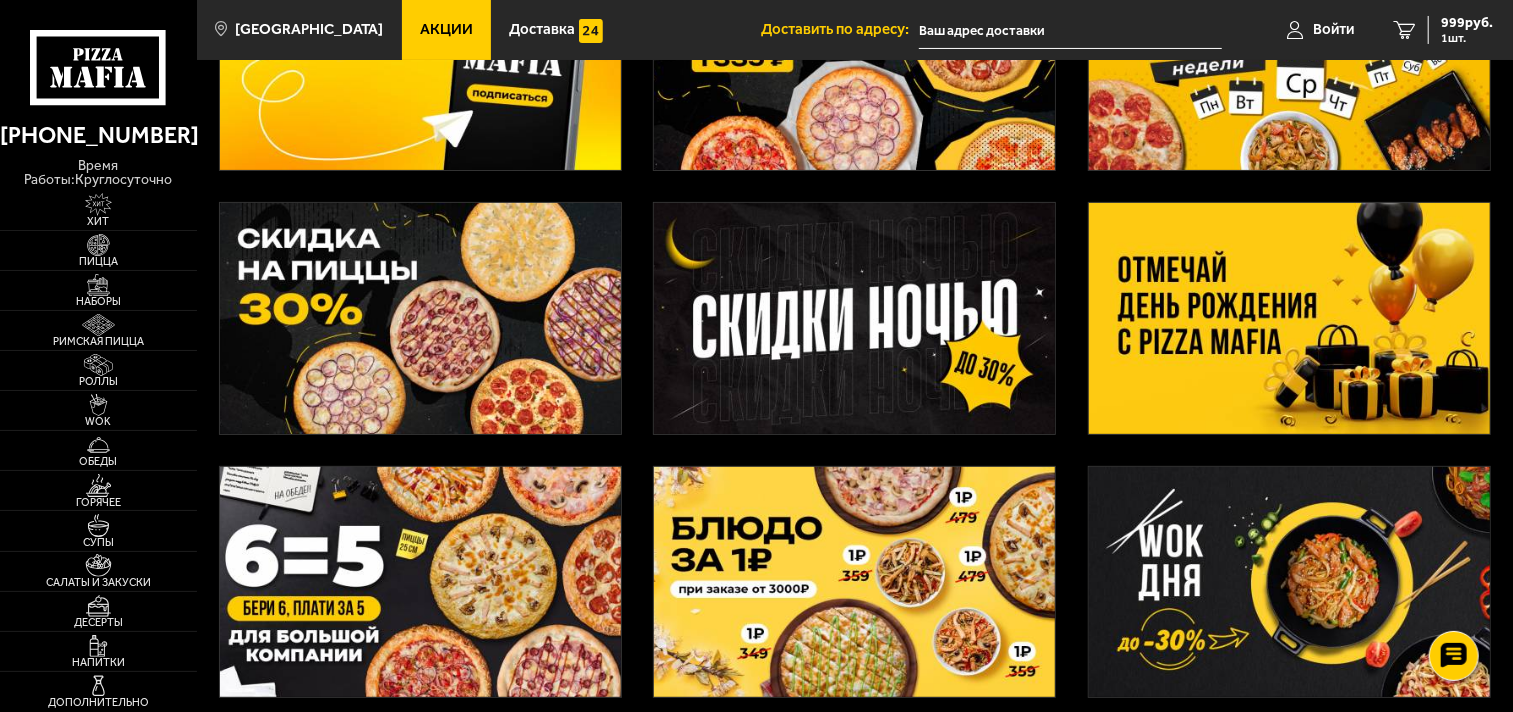 click at bounding box center [420, 318] 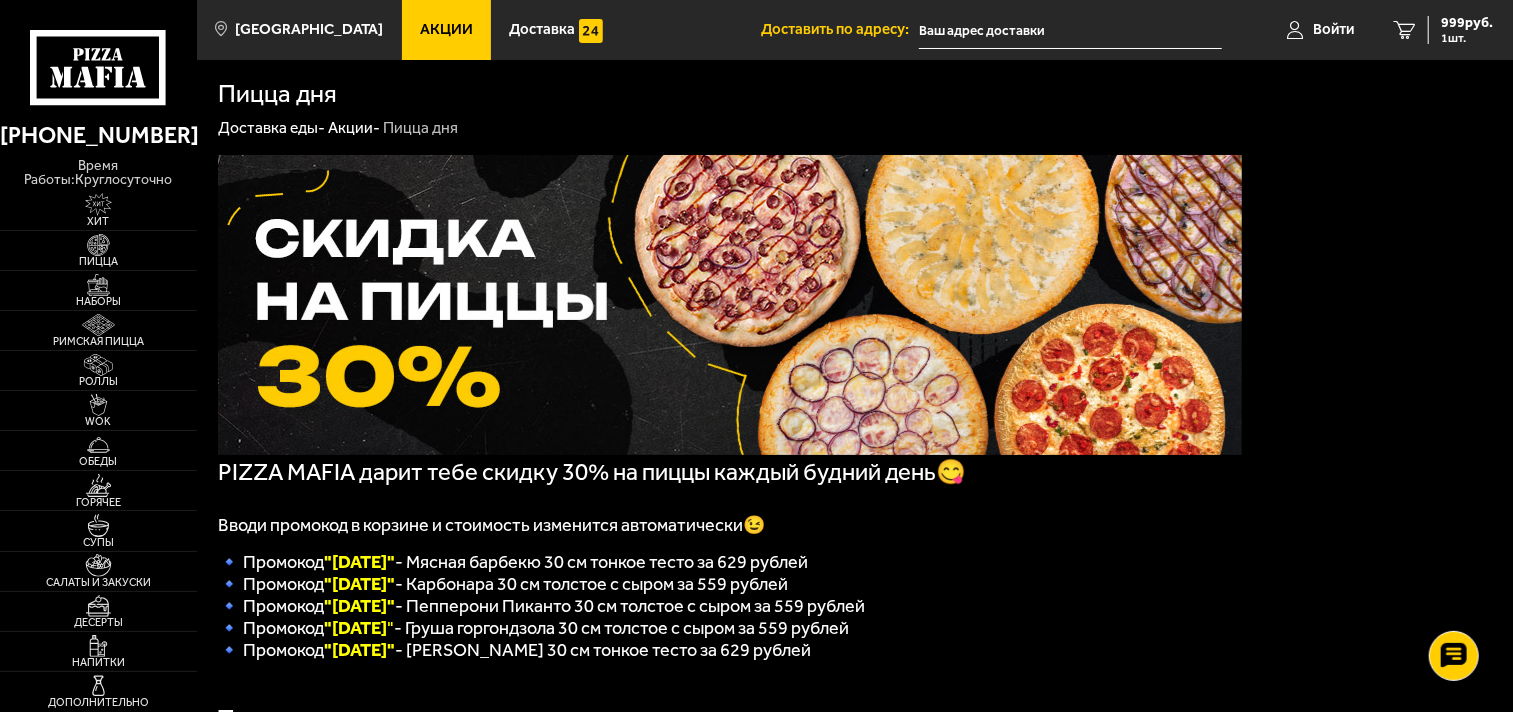 scroll, scrollTop: 222, scrollLeft: 0, axis: vertical 